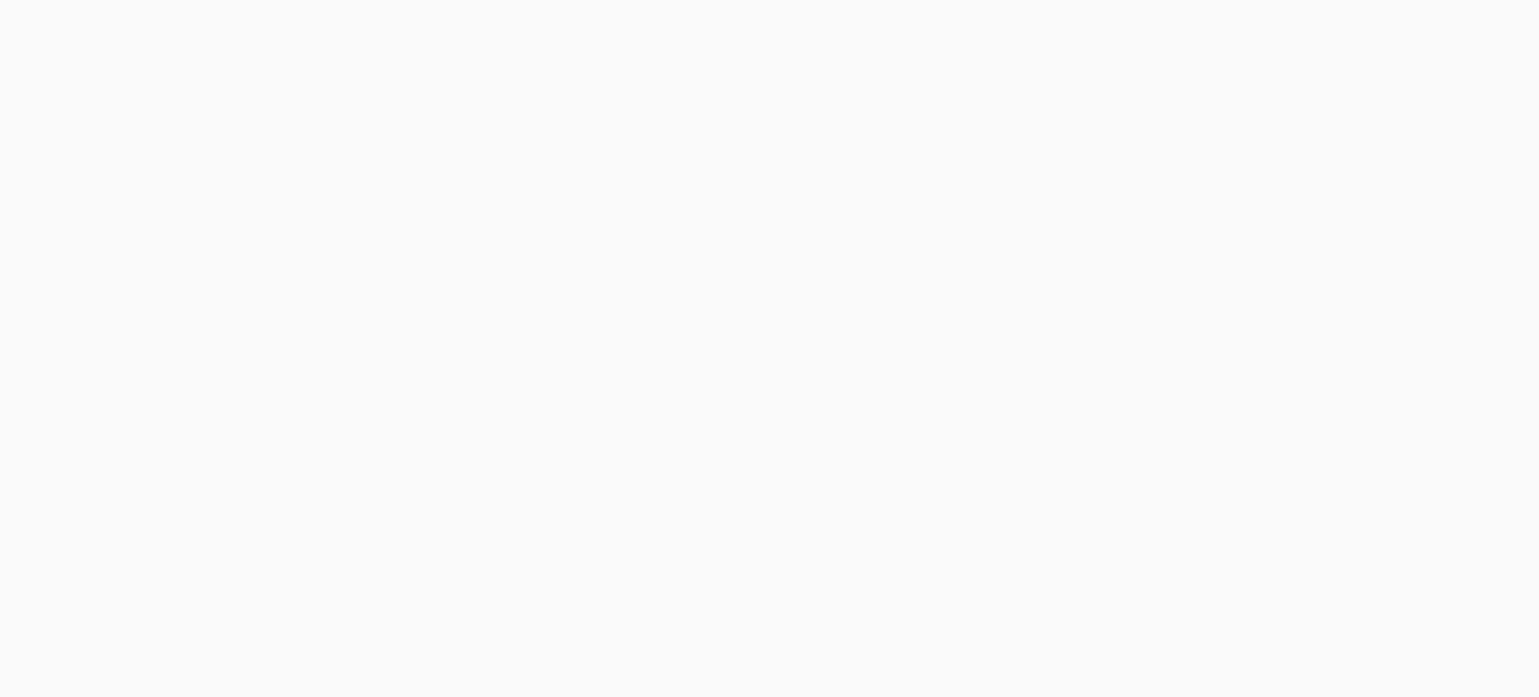 scroll, scrollTop: 0, scrollLeft: 0, axis: both 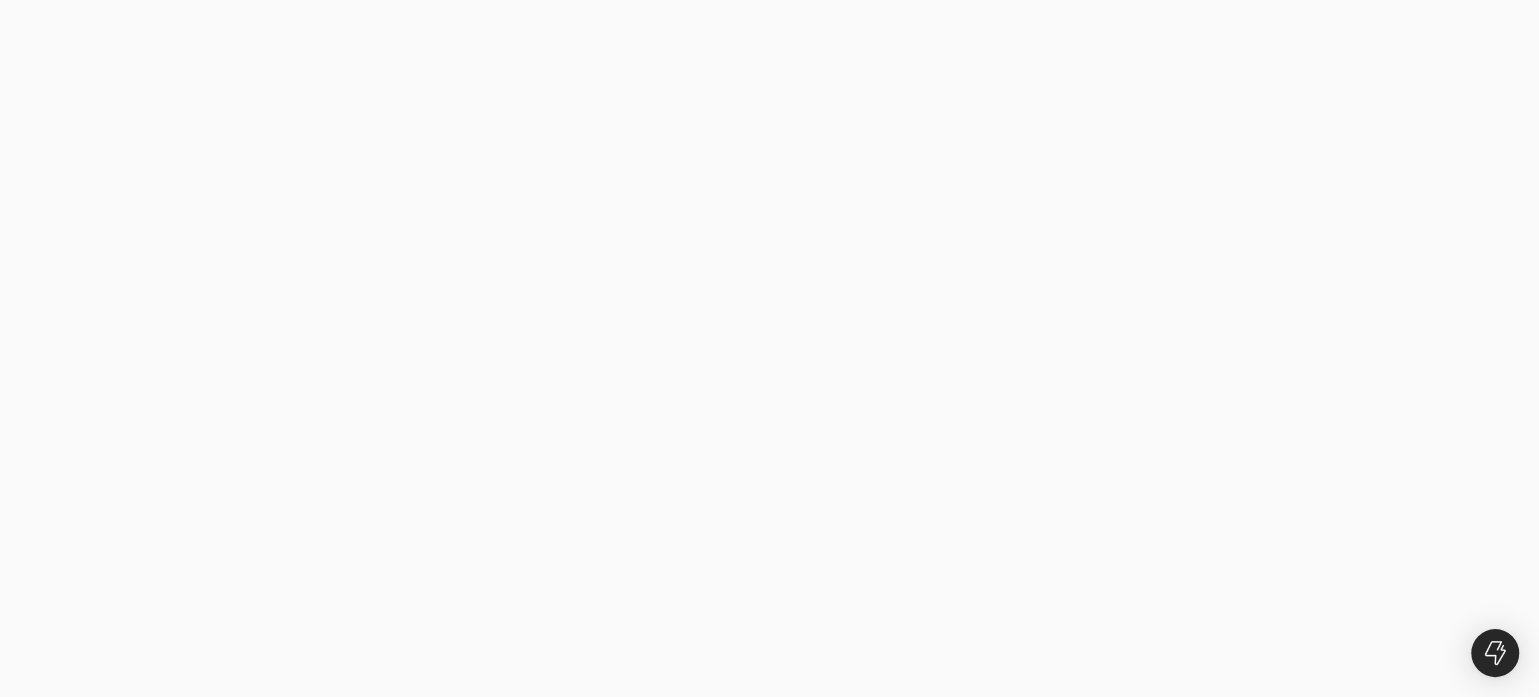 type on "paul@[EXAMPLE.COM]" 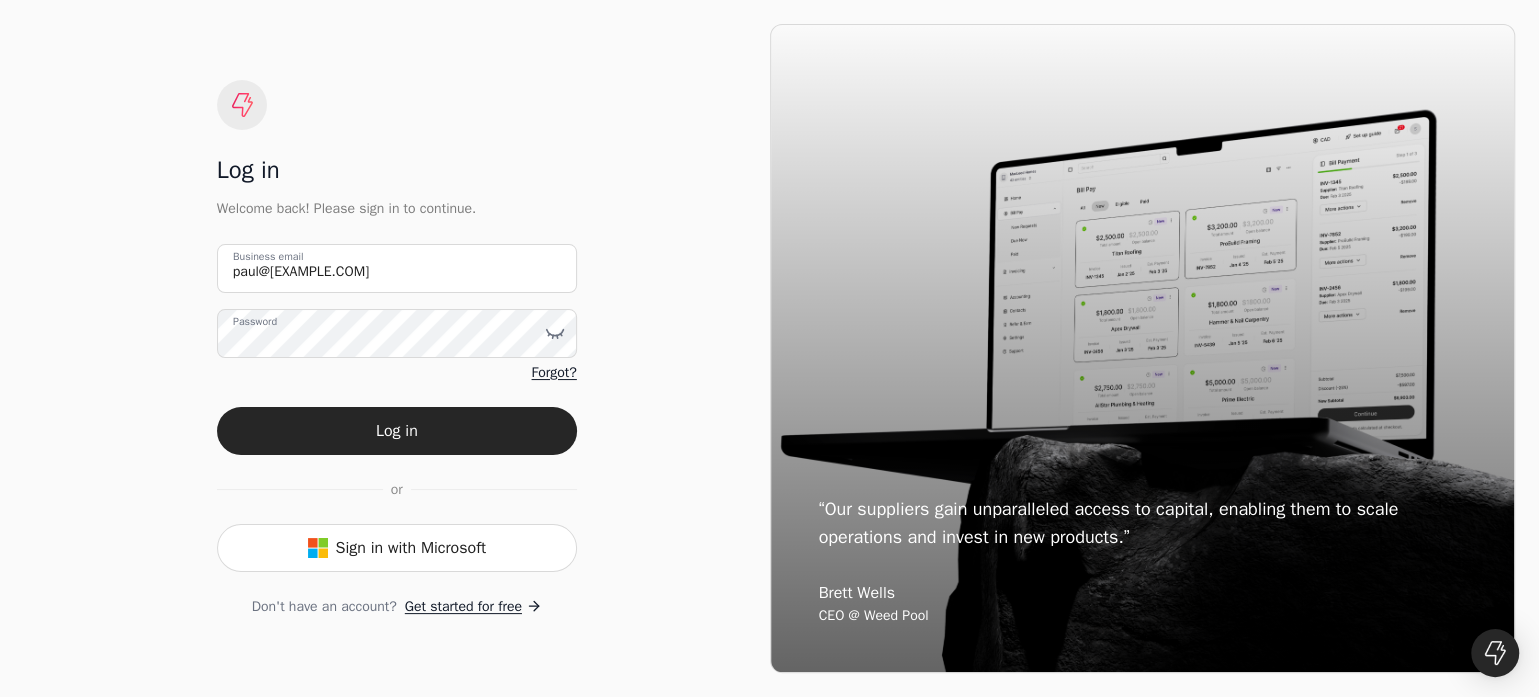 click on "Log in" at bounding box center (397, 431) 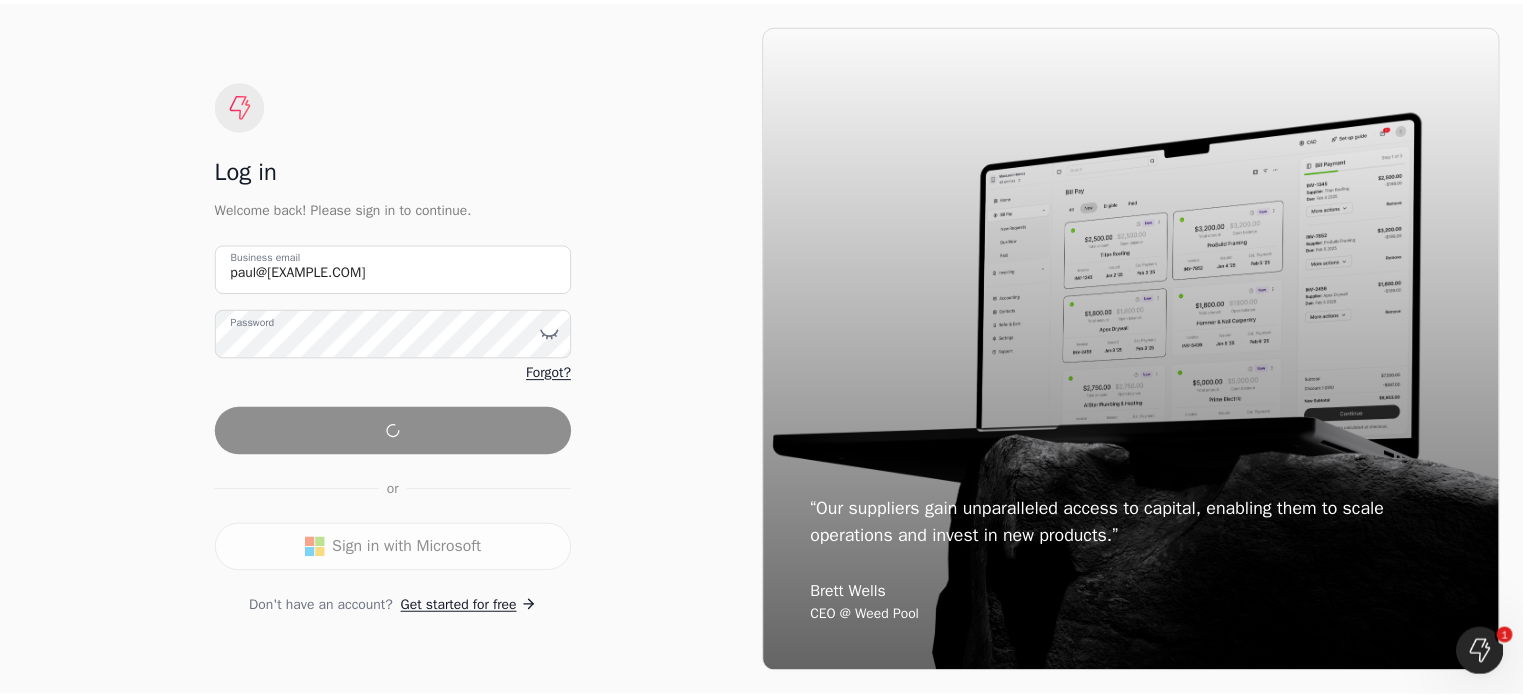 scroll, scrollTop: 0, scrollLeft: 0, axis: both 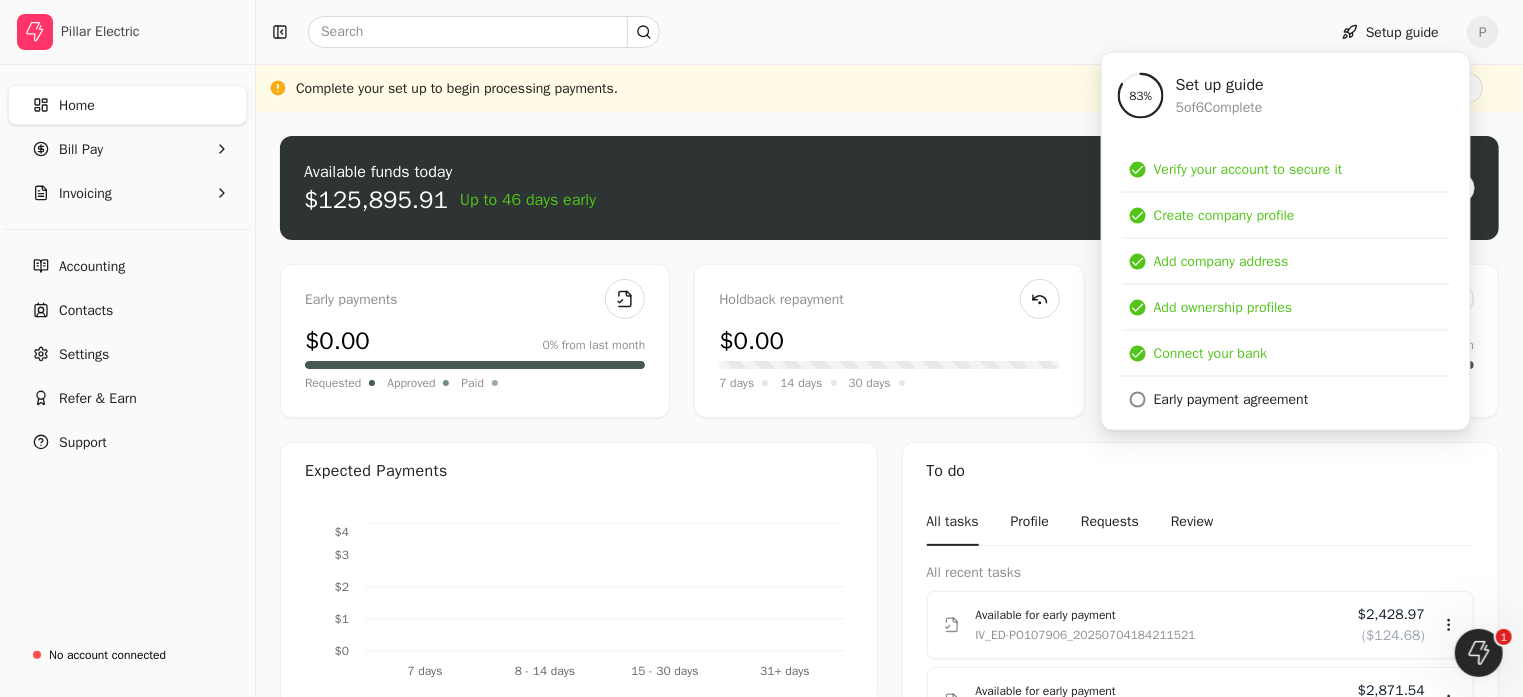 click 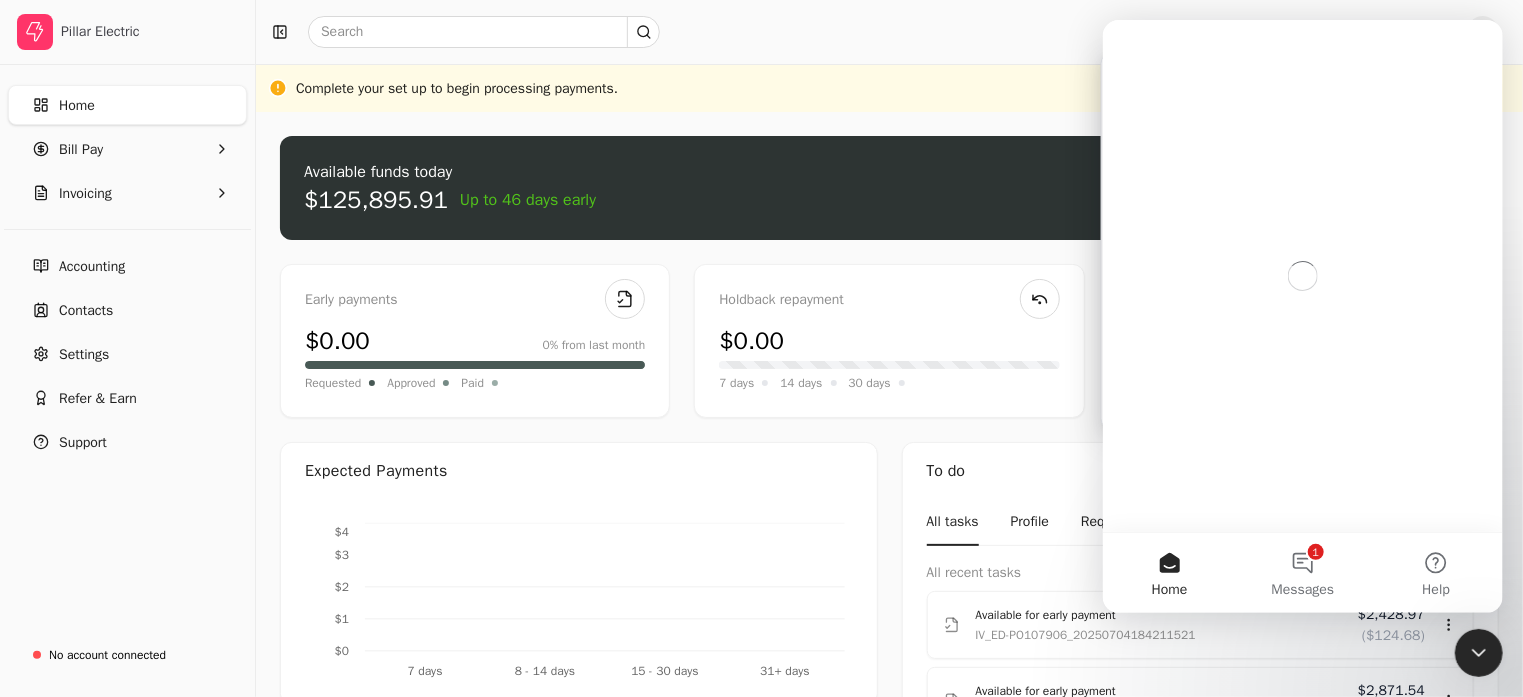 scroll, scrollTop: 0, scrollLeft: 0, axis: both 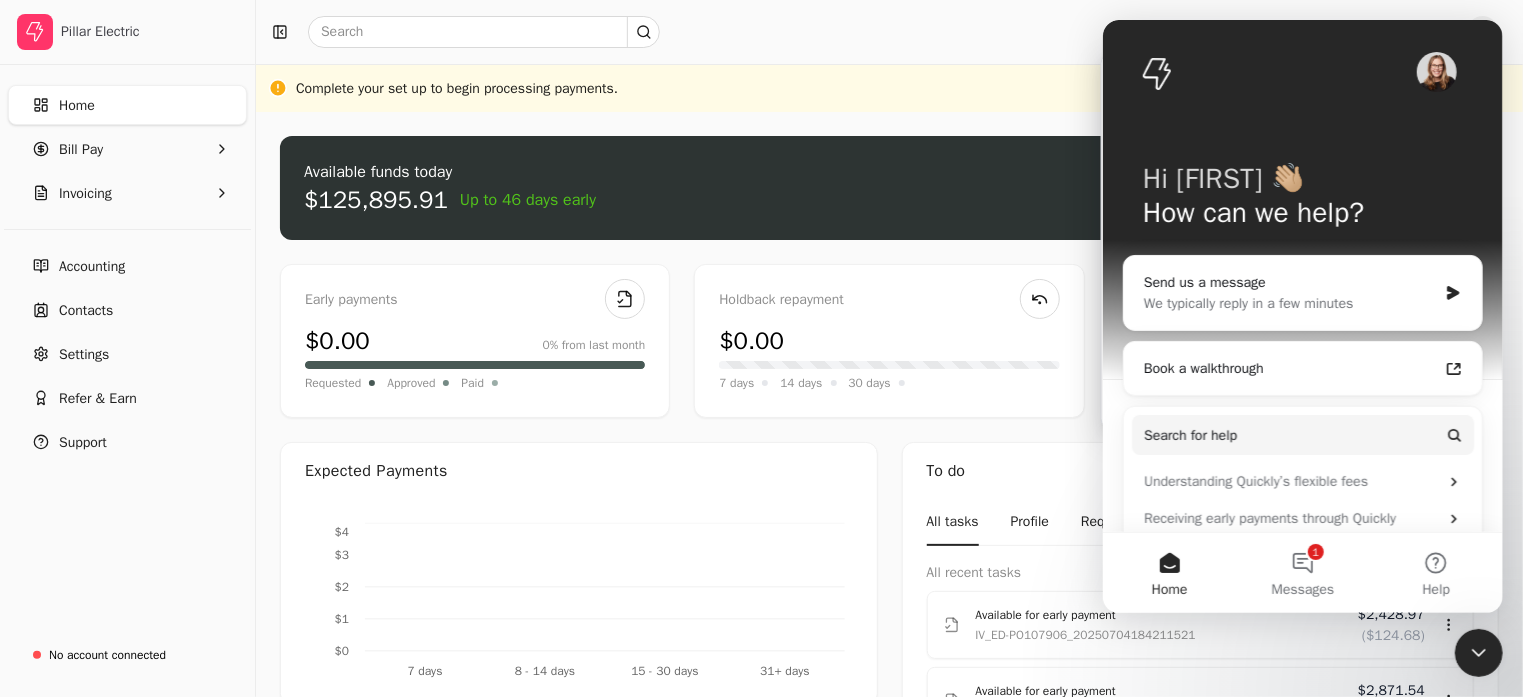 click at bounding box center [787, 32] 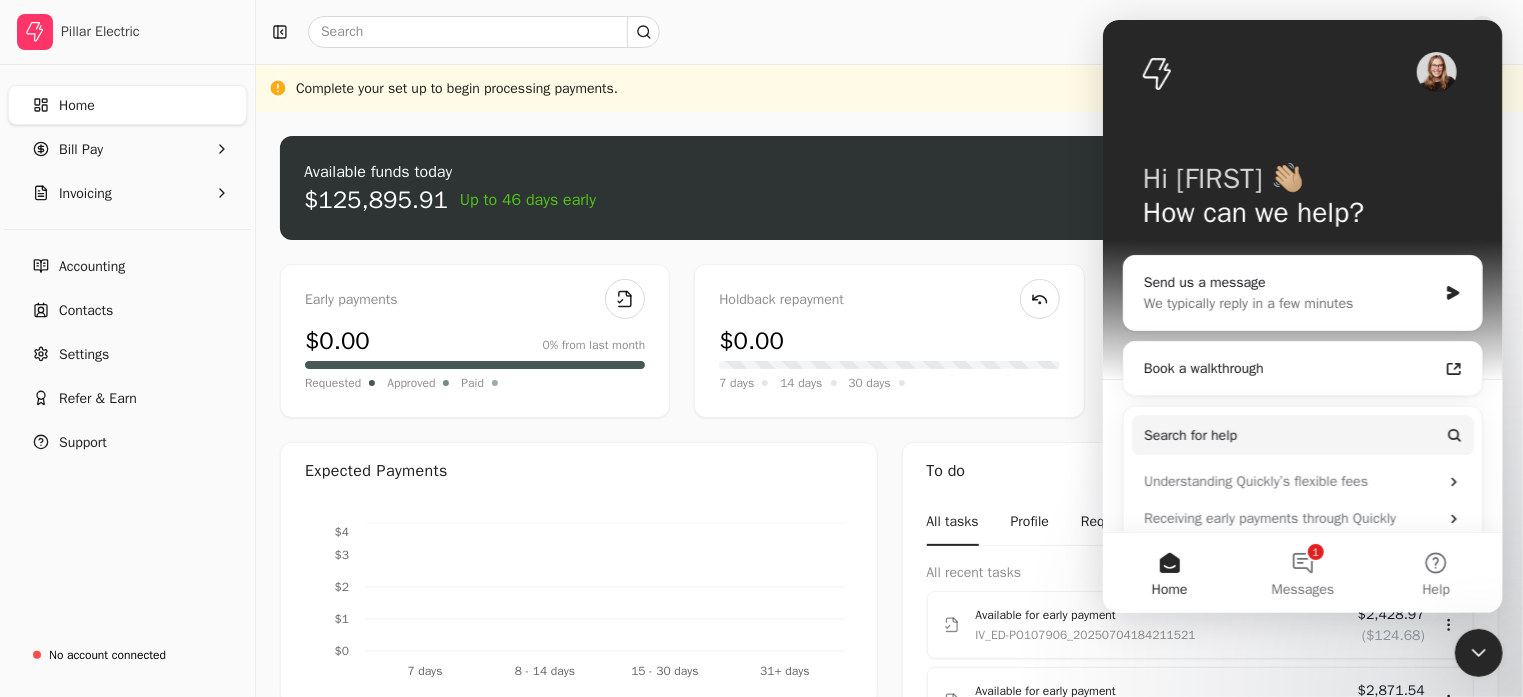 click 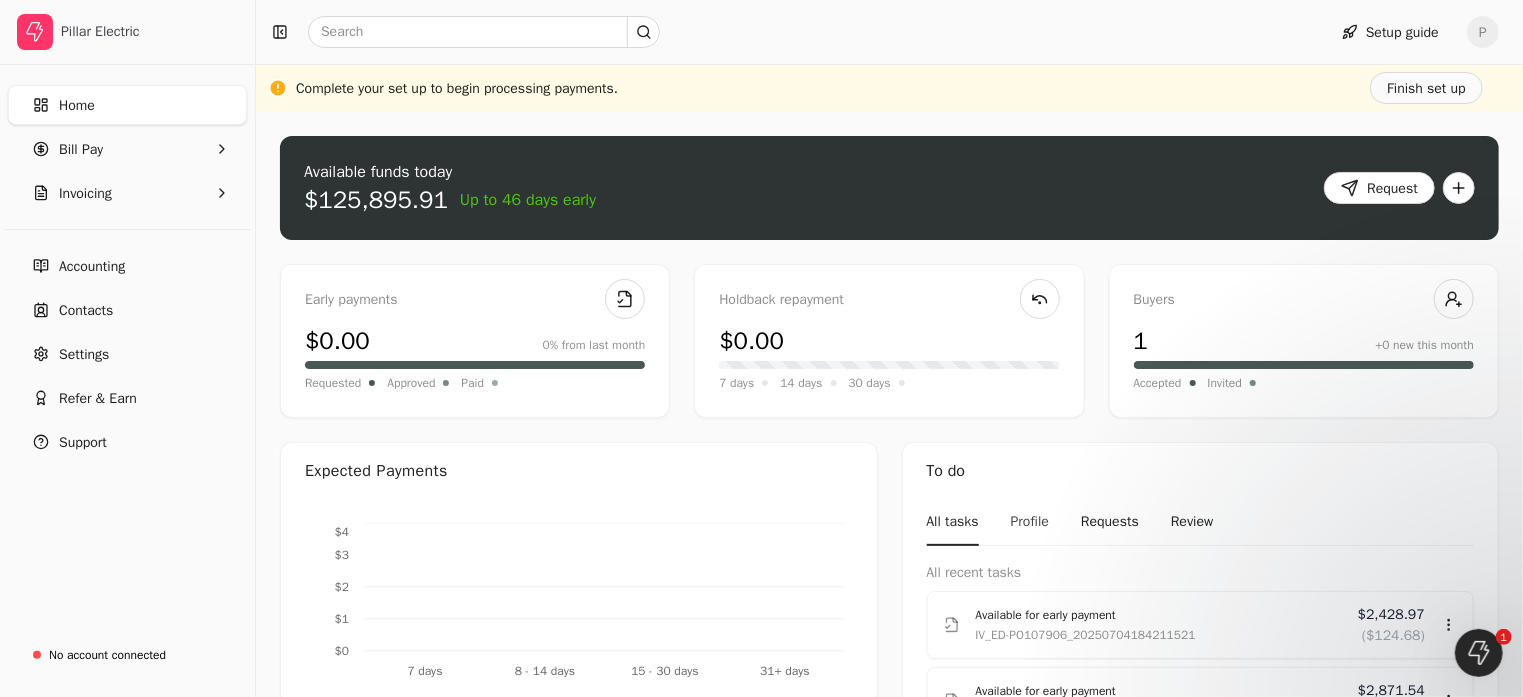 scroll, scrollTop: 0, scrollLeft: 0, axis: both 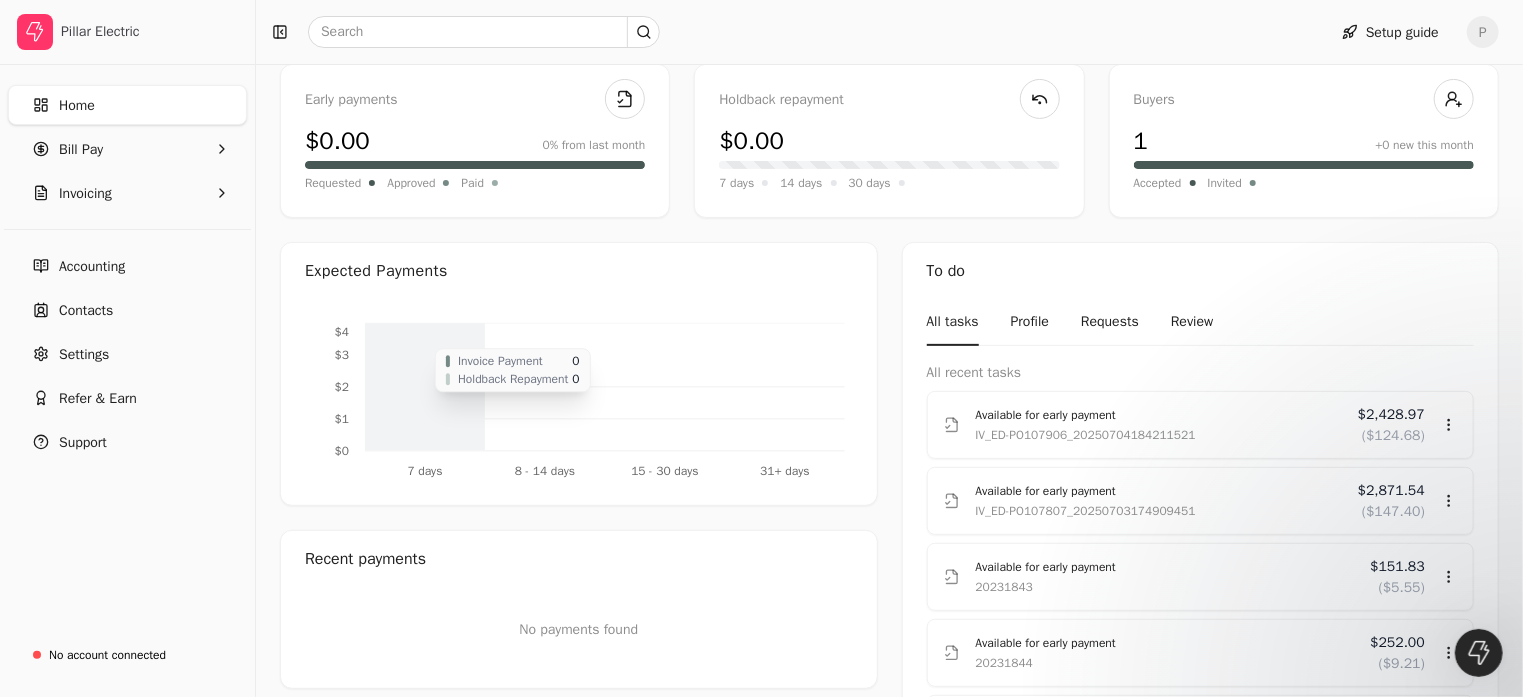 click on "7 days" 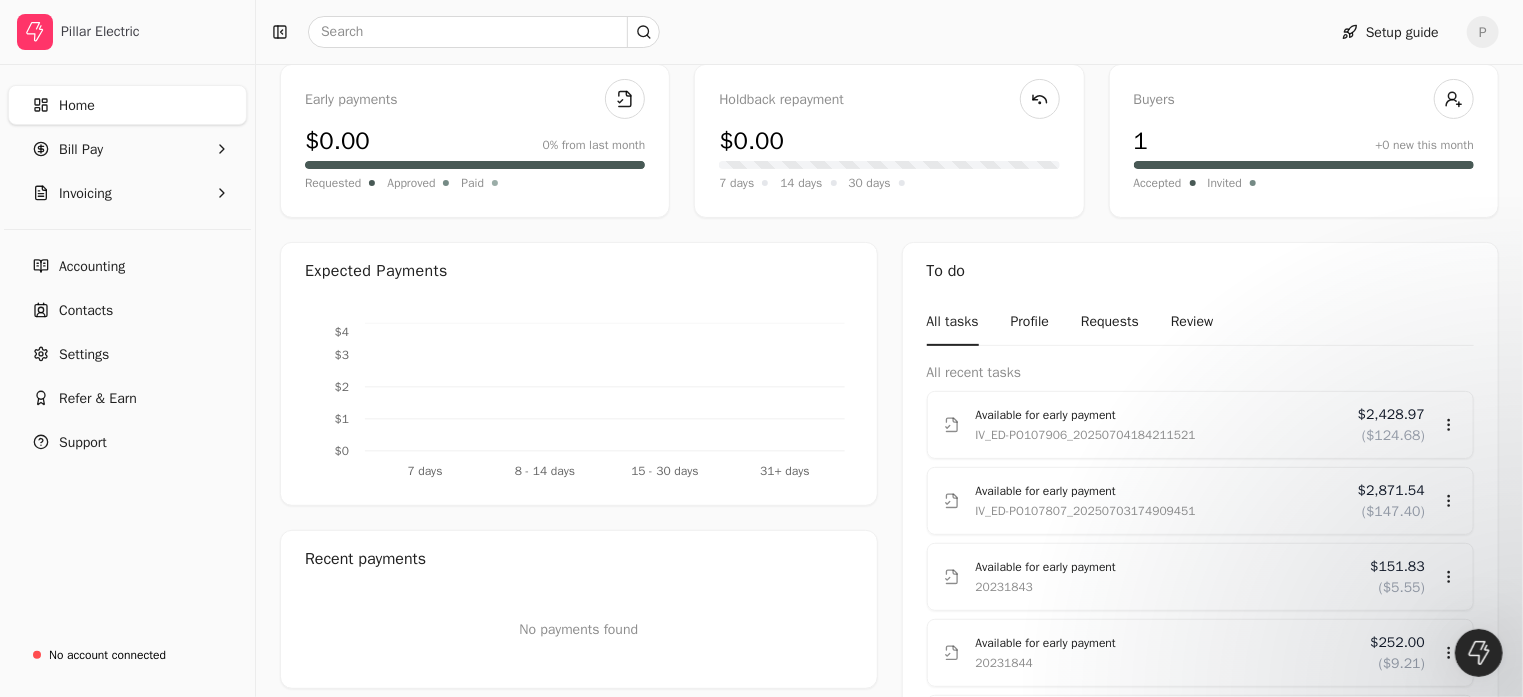 click on "8 - 14 days" 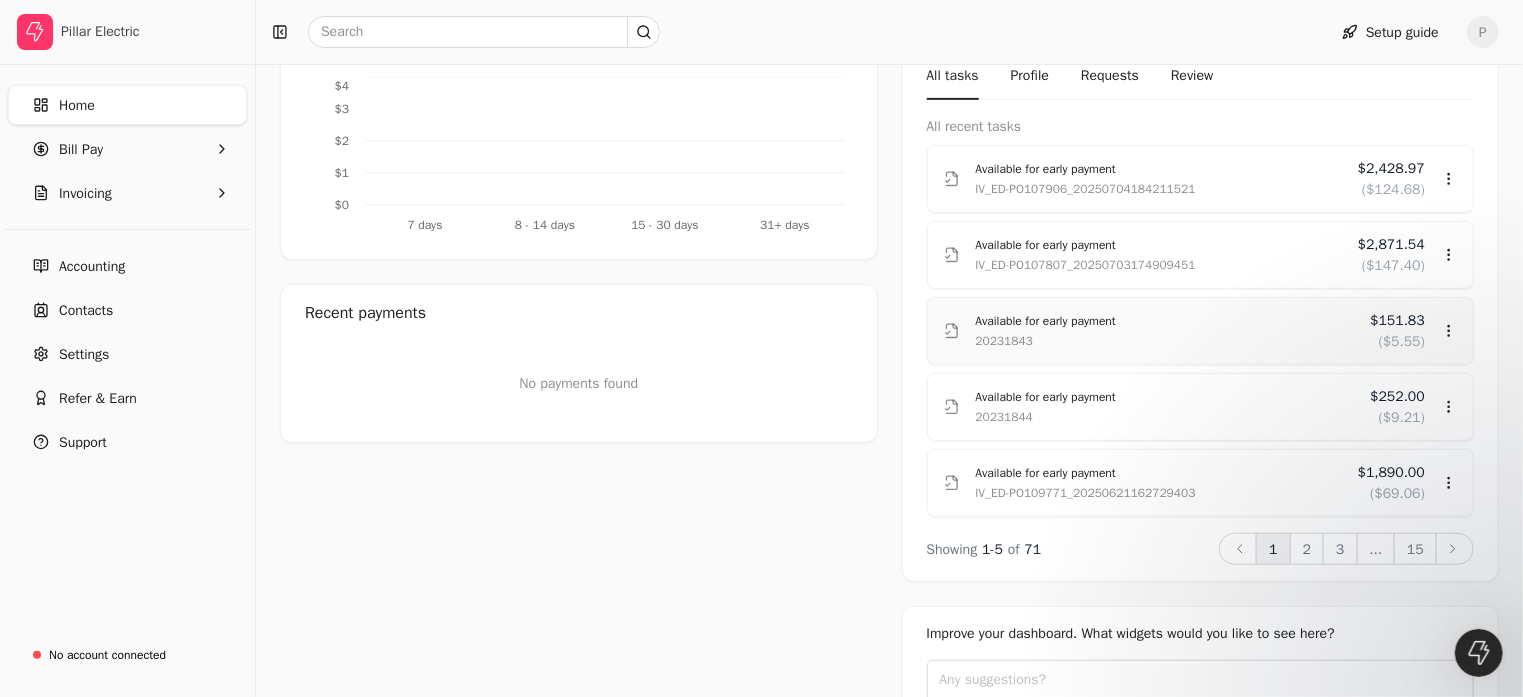 scroll, scrollTop: 481, scrollLeft: 0, axis: vertical 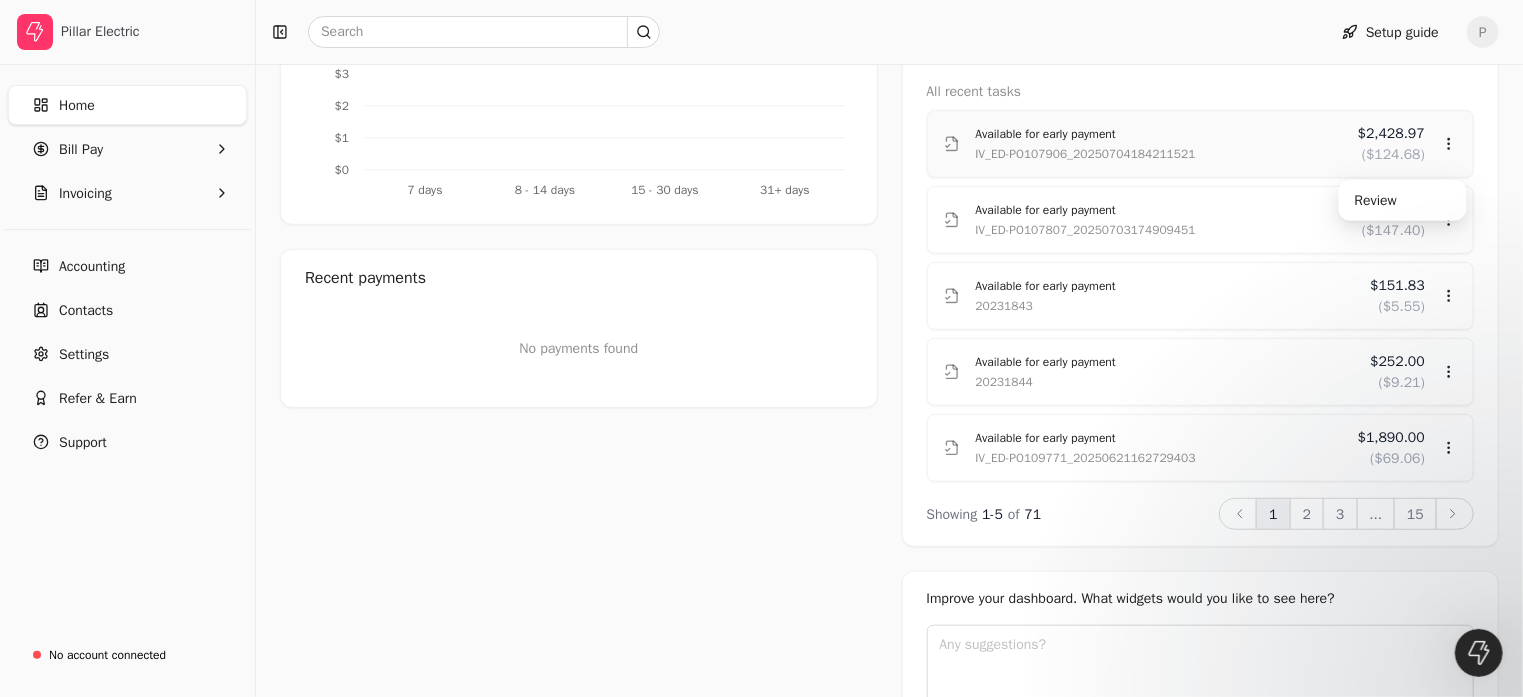 click on "Available for early payment" at bounding box center [1159, 134] 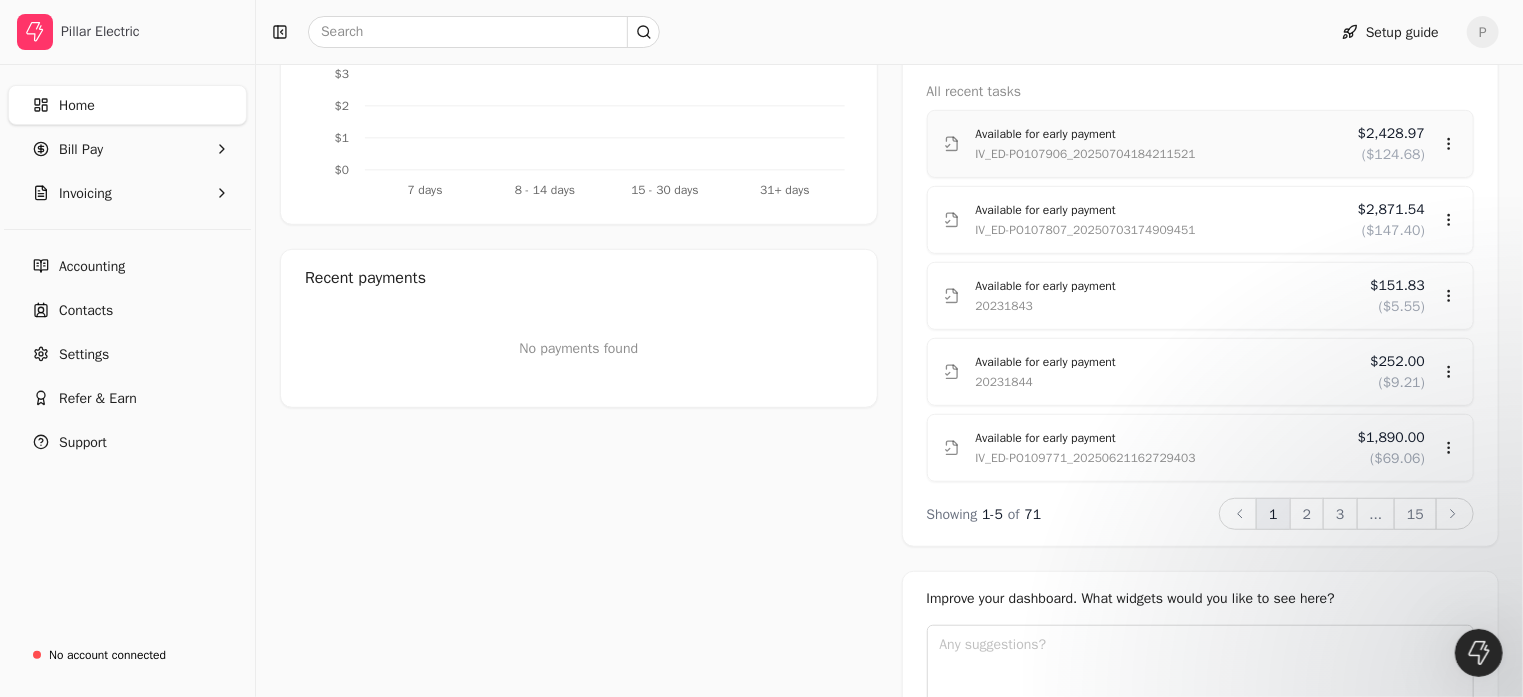 click 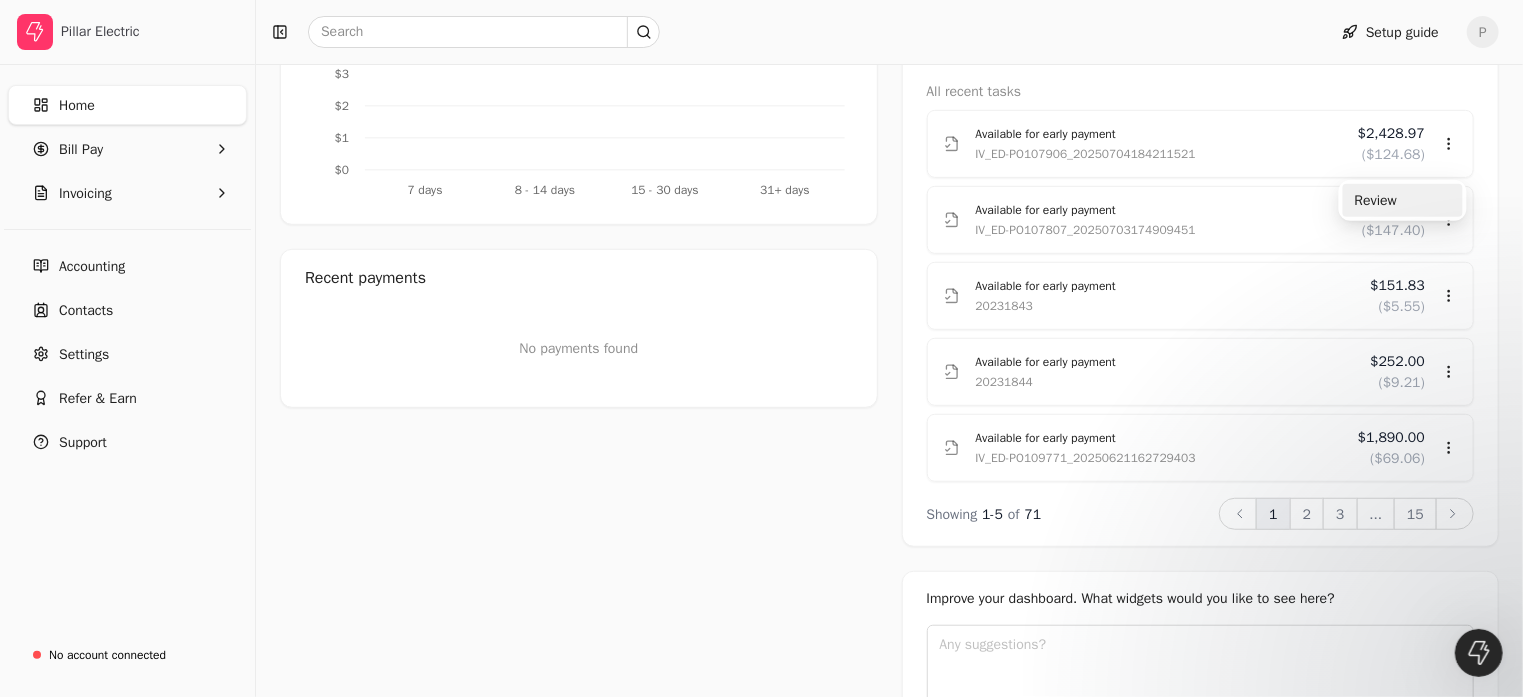 click on "Review" at bounding box center (1403, 200) 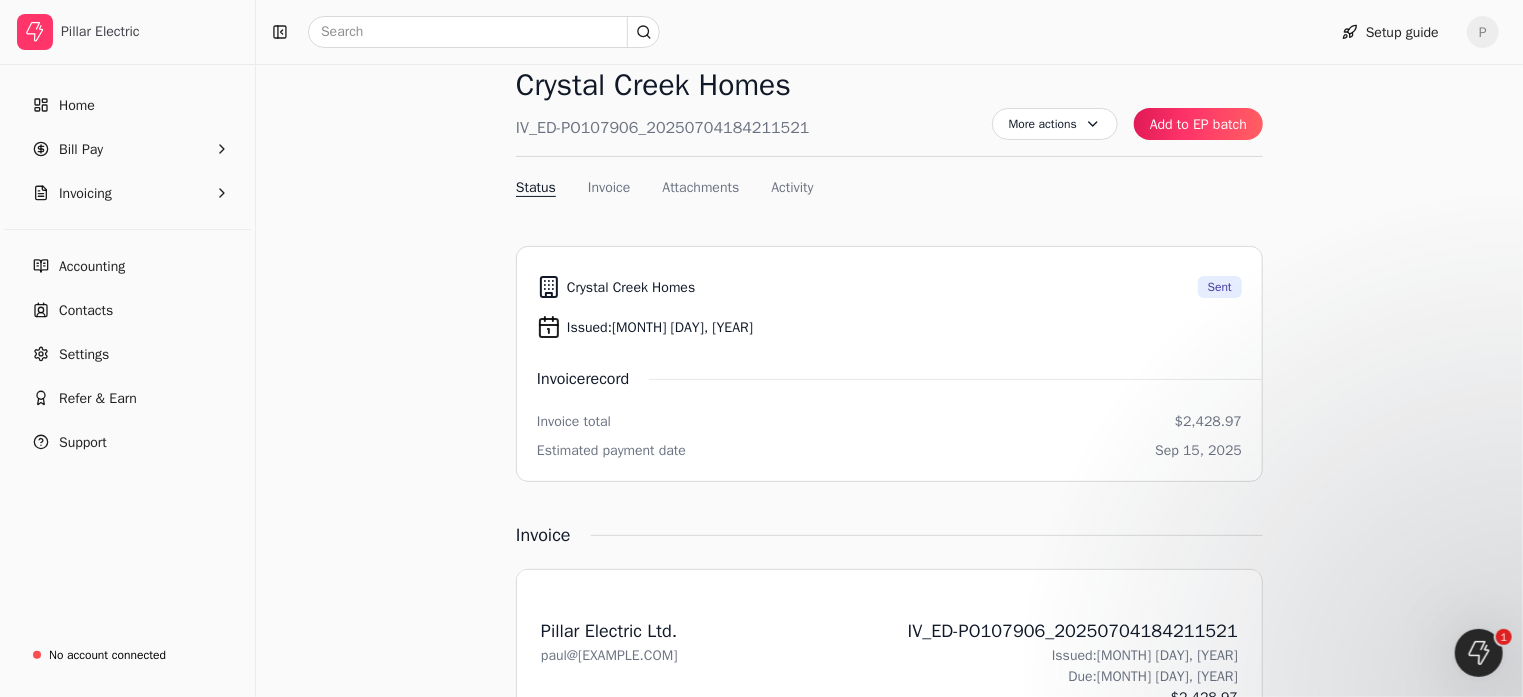scroll, scrollTop: 29, scrollLeft: 0, axis: vertical 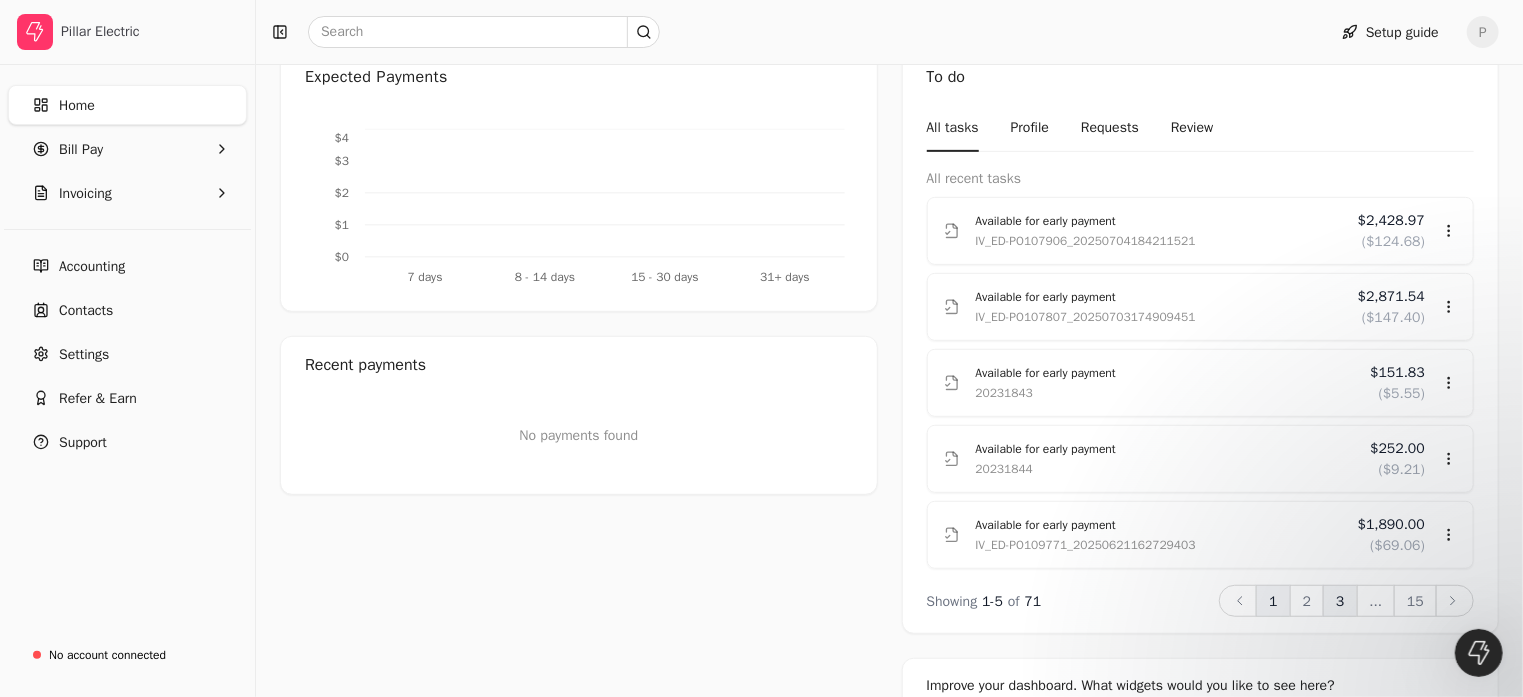 click on "3" at bounding box center [1340, 601] 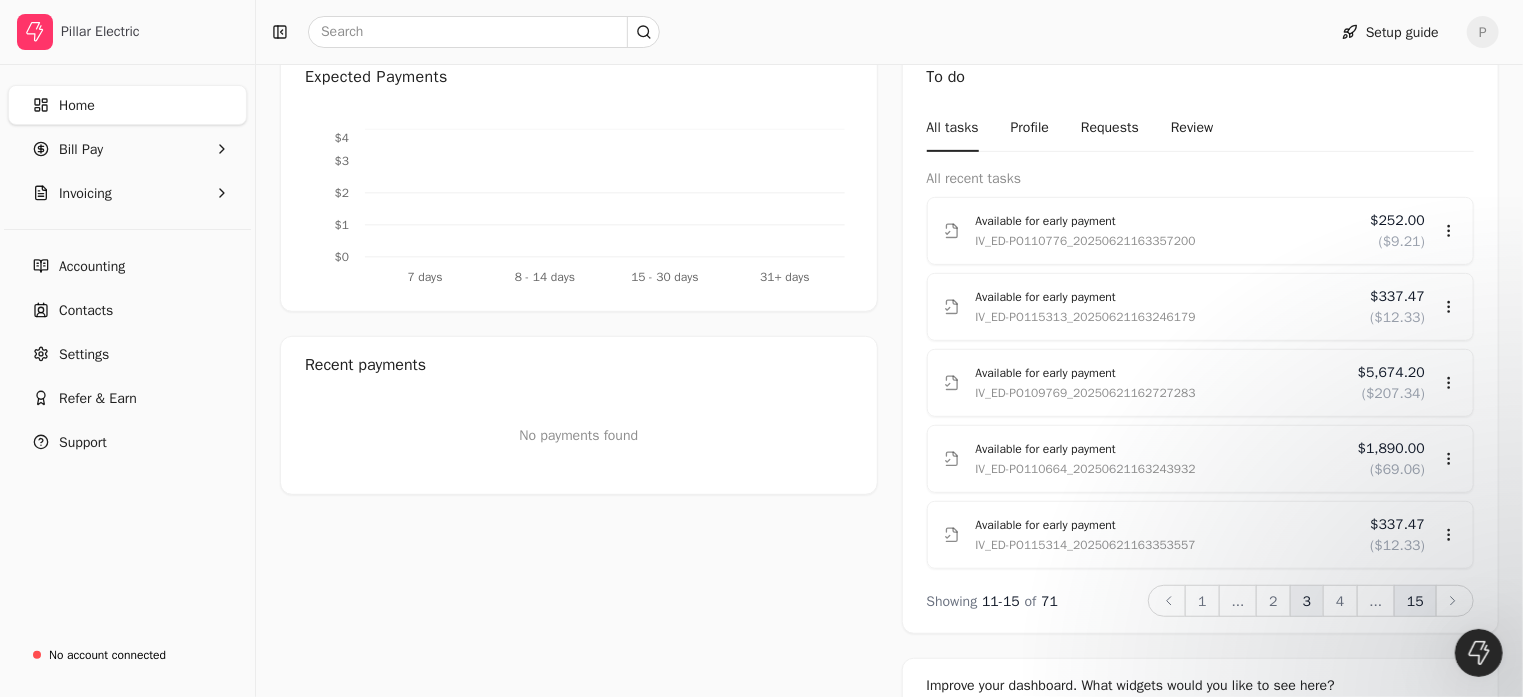 click on "15" at bounding box center [1415, 601] 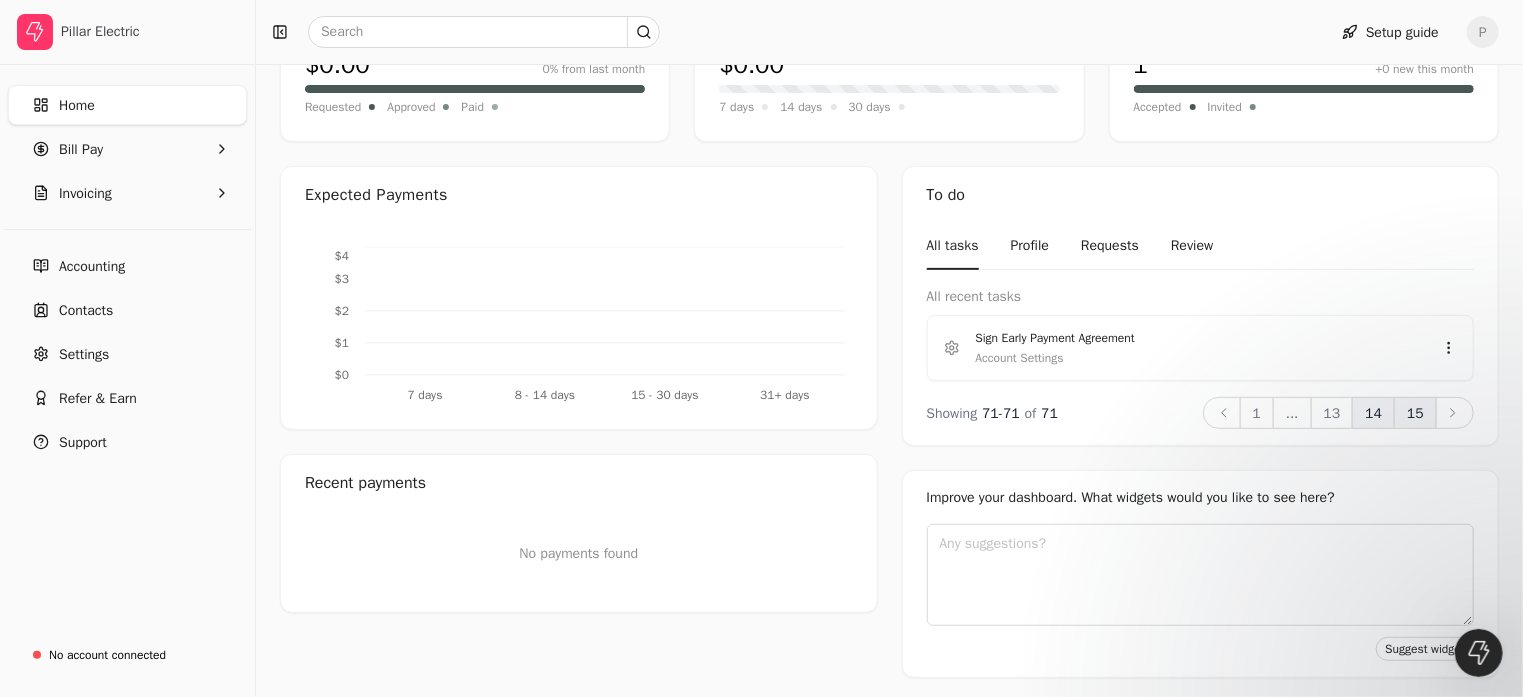 click on "14" at bounding box center (1373, 413) 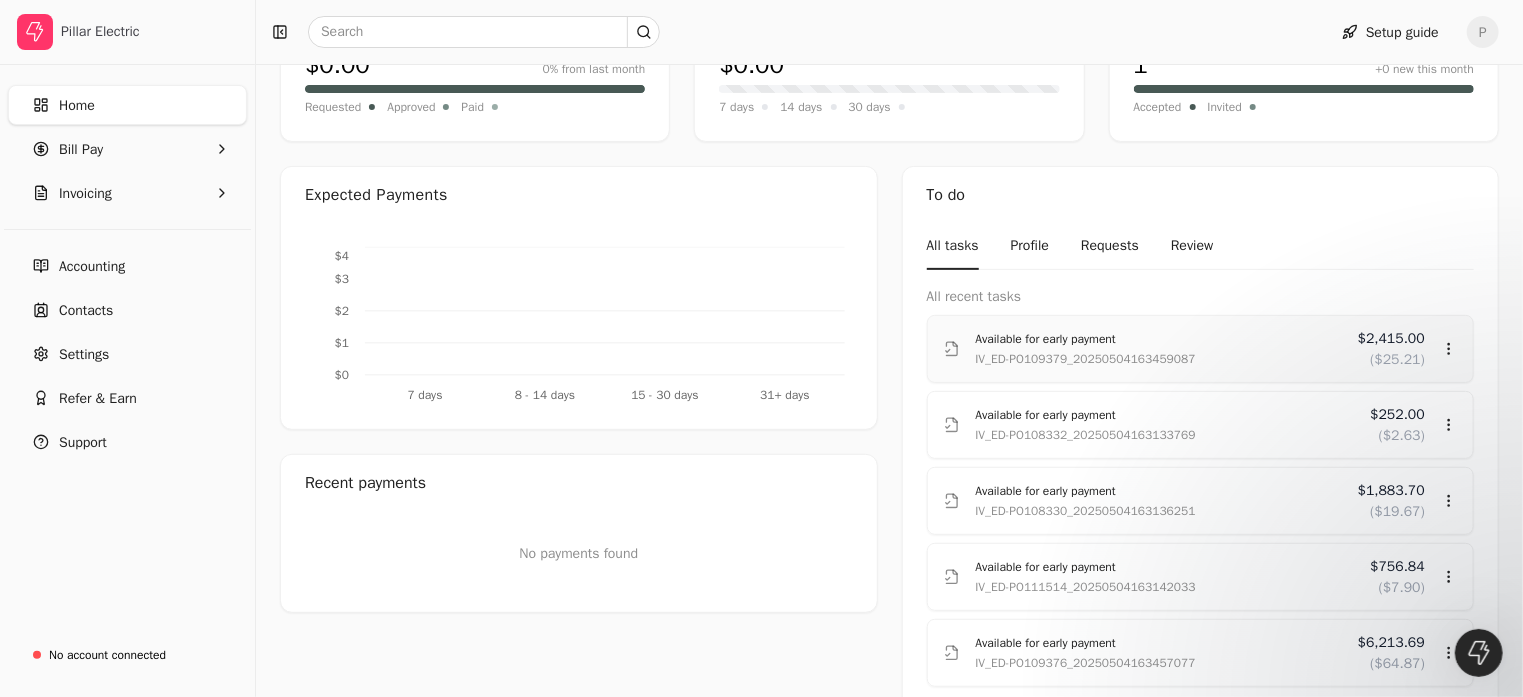 click 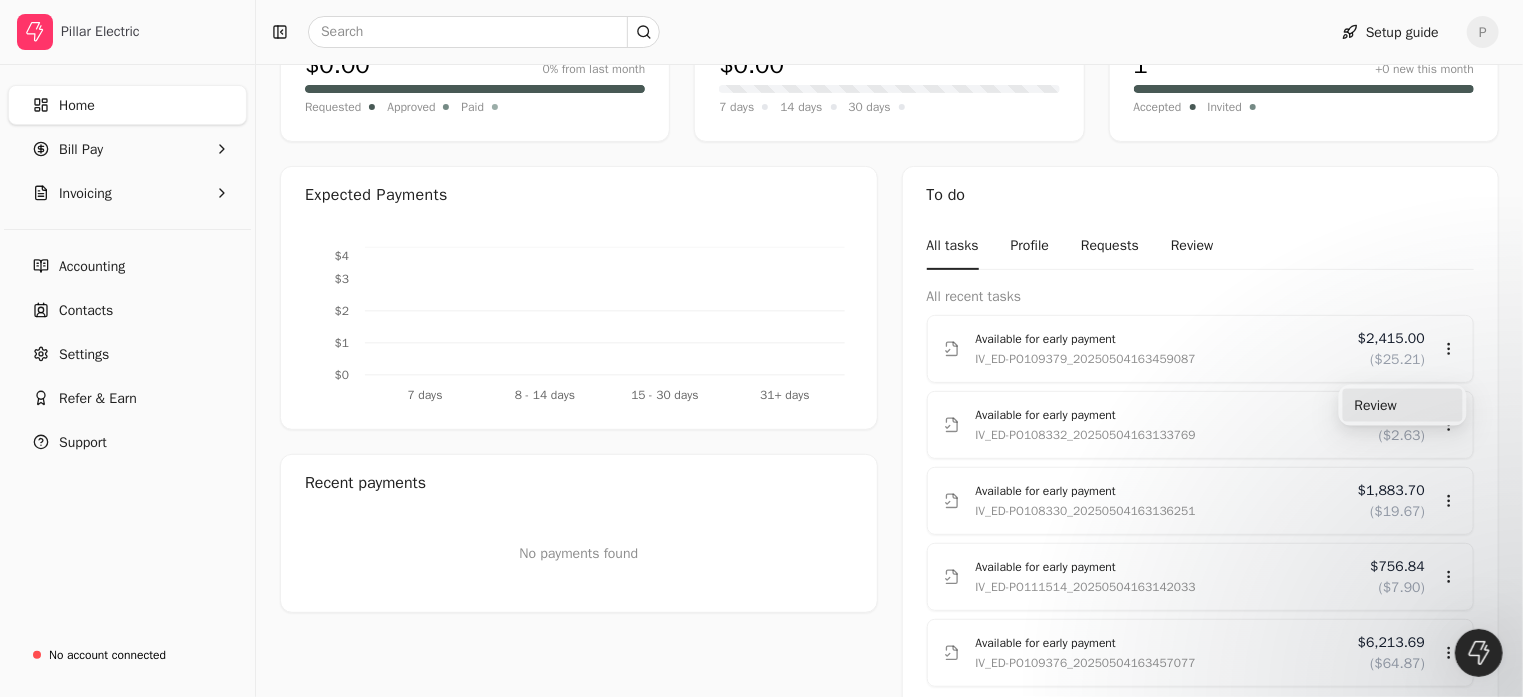 click on "Review" at bounding box center [1403, 405] 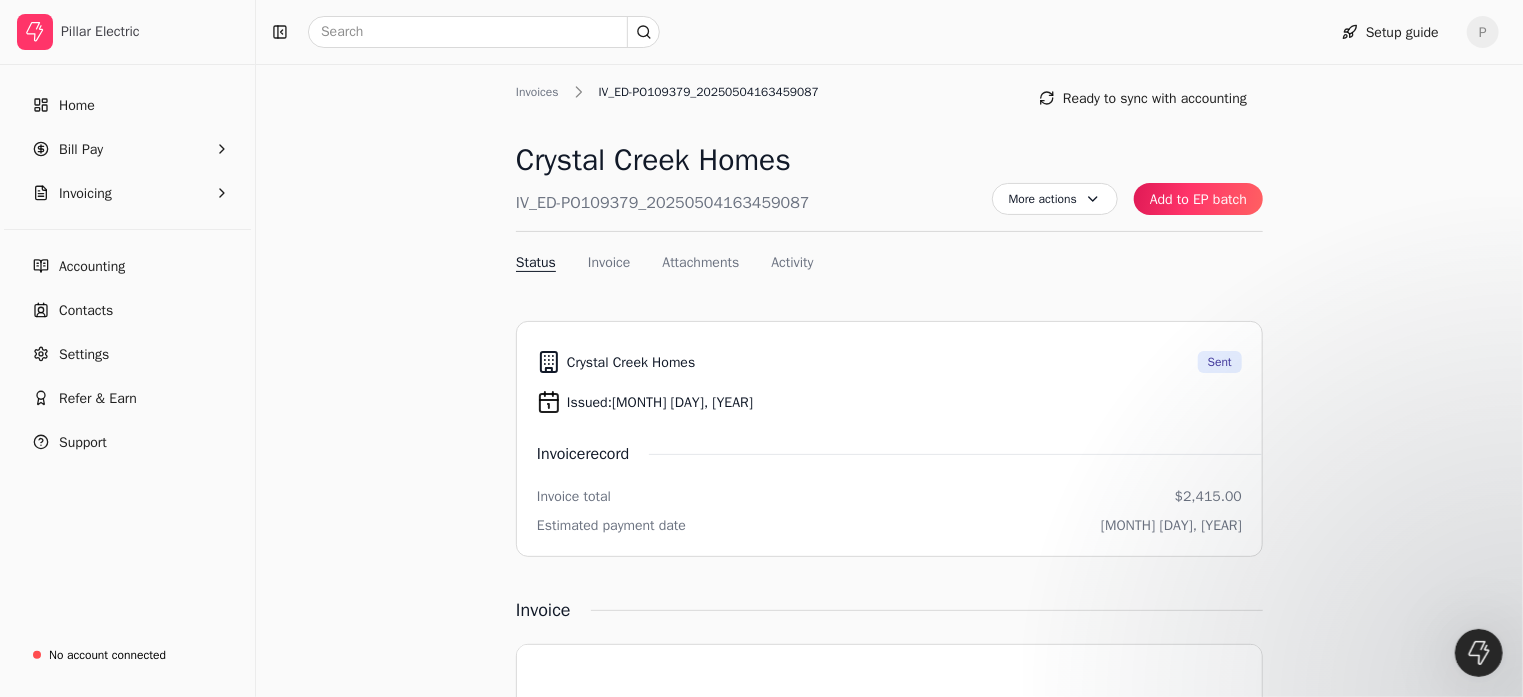 scroll, scrollTop: 0, scrollLeft: 0, axis: both 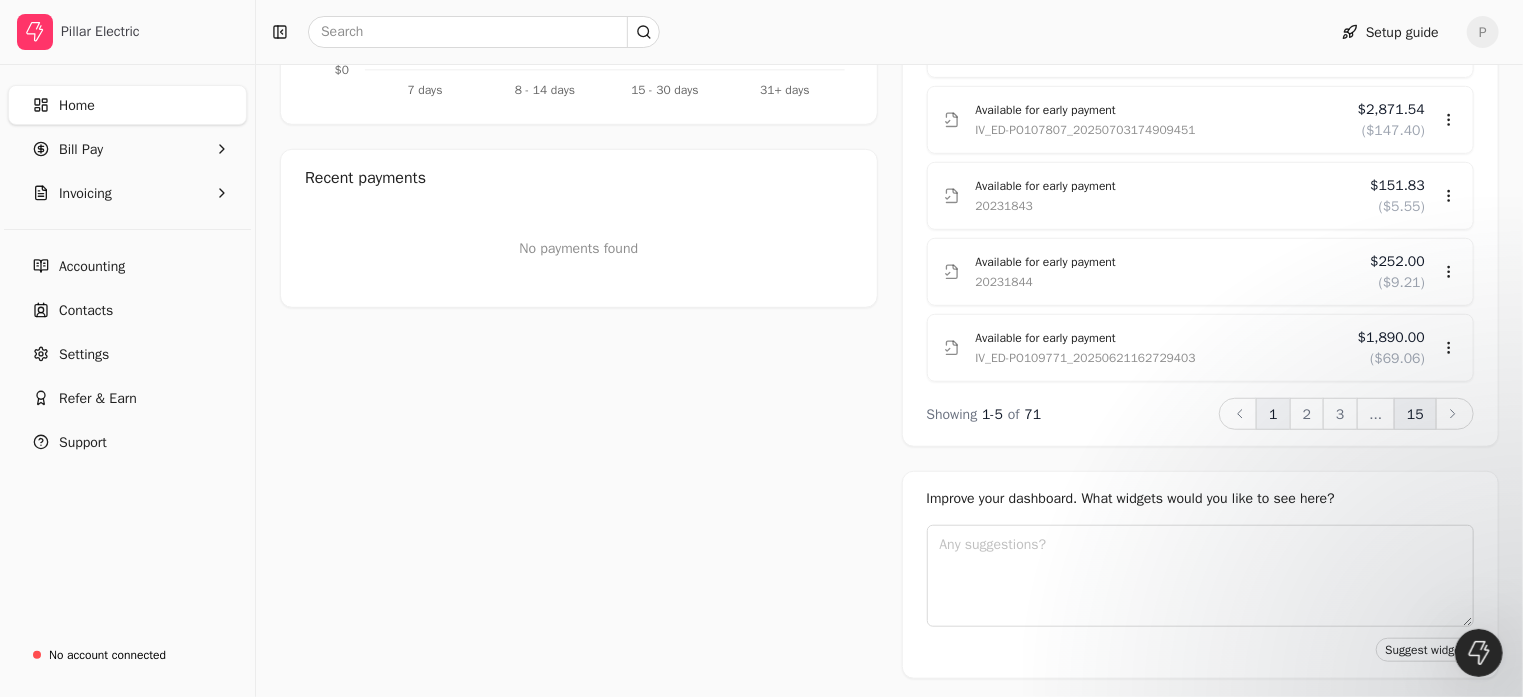 click on "15" at bounding box center [1415, 414] 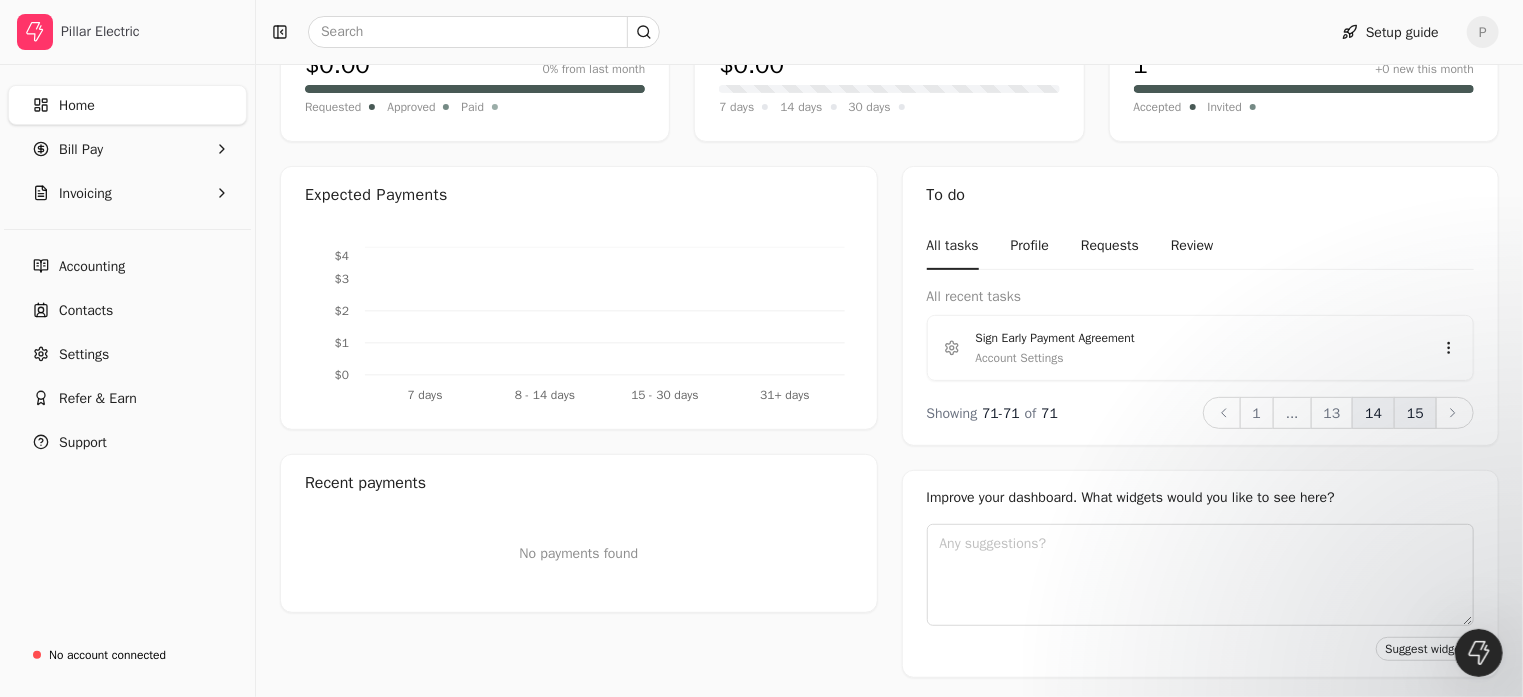 click on "14" at bounding box center [1373, 413] 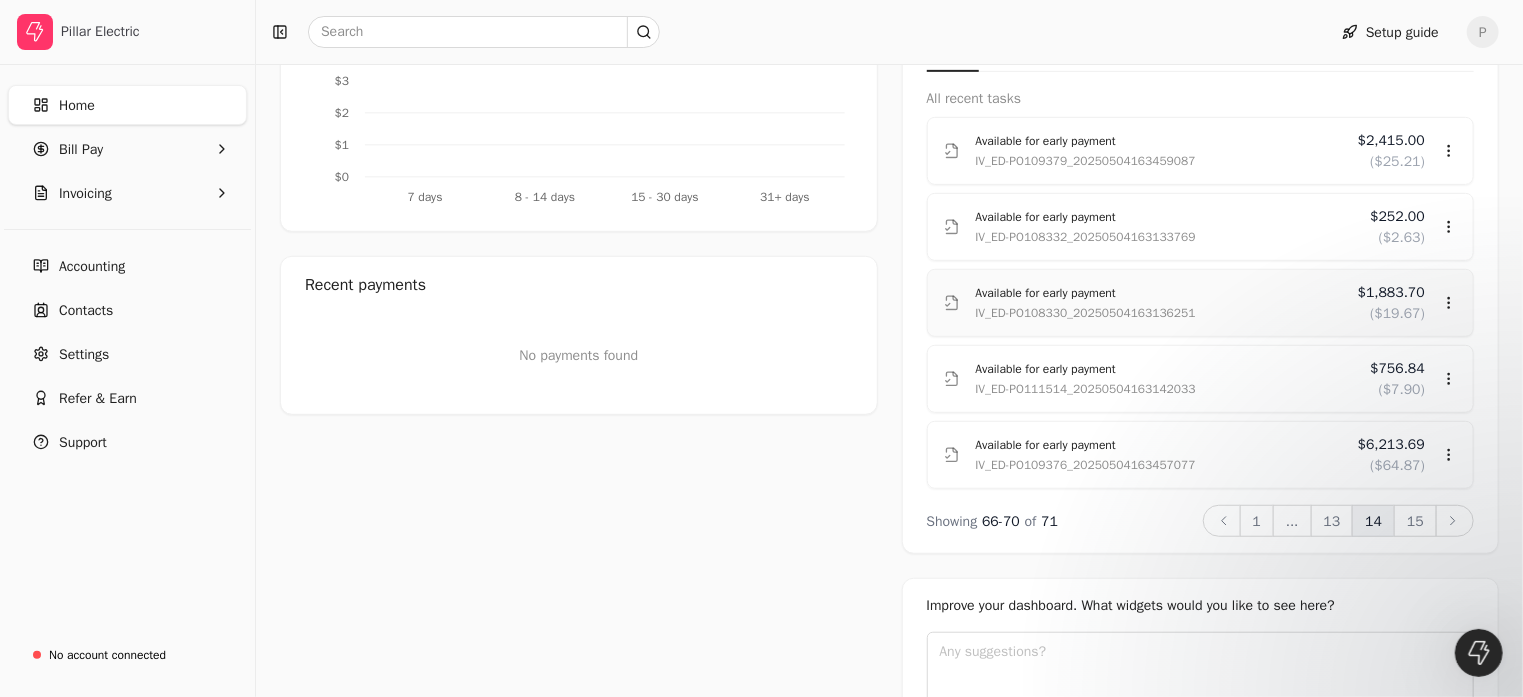 scroll, scrollTop: 476, scrollLeft: 0, axis: vertical 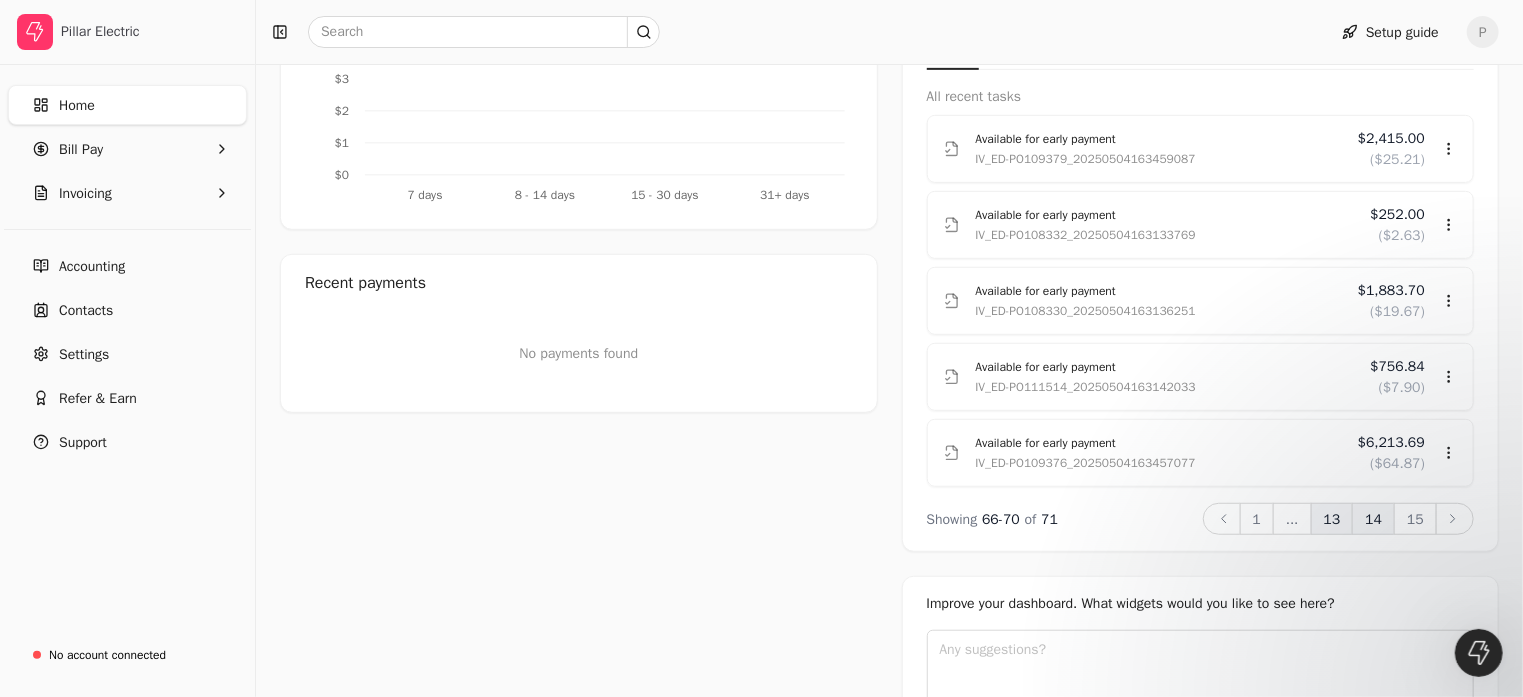 click on "13" at bounding box center (1332, 519) 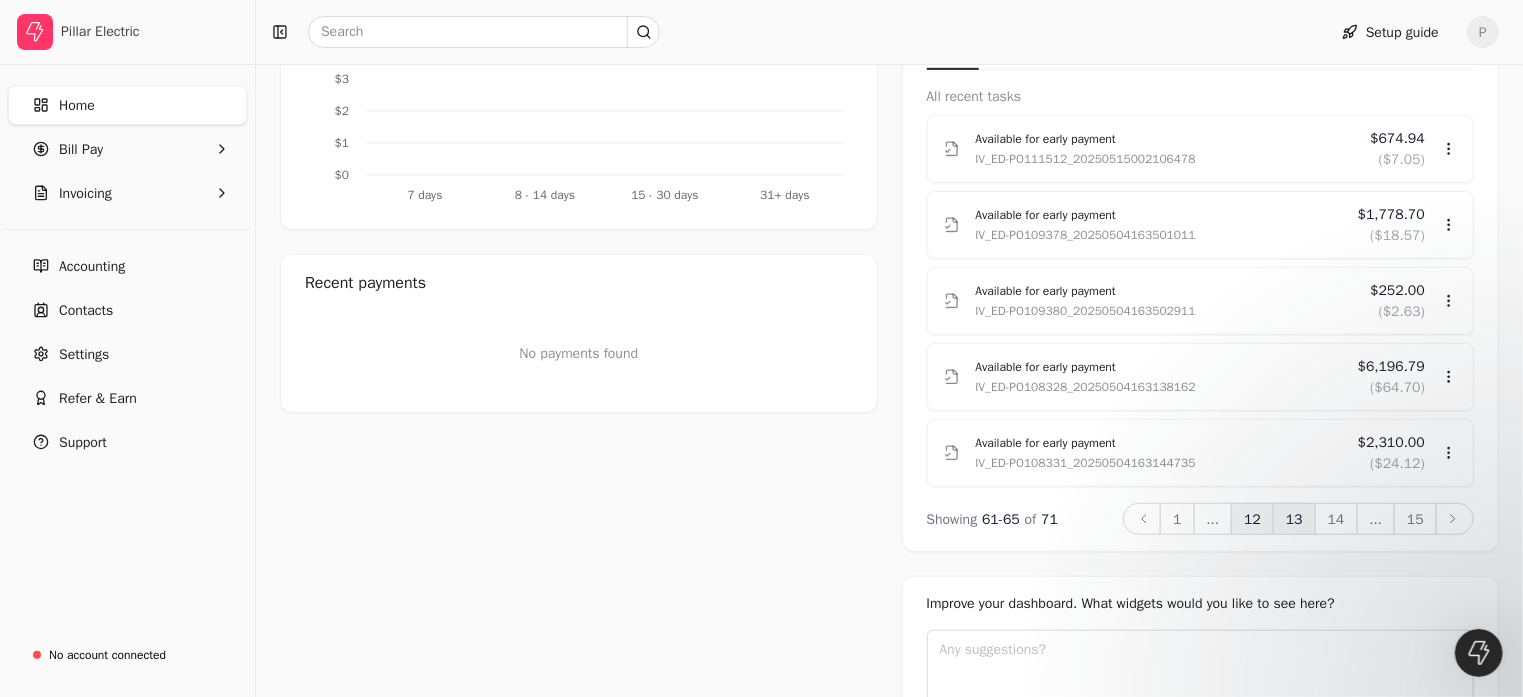 click on "12" at bounding box center (1252, 519) 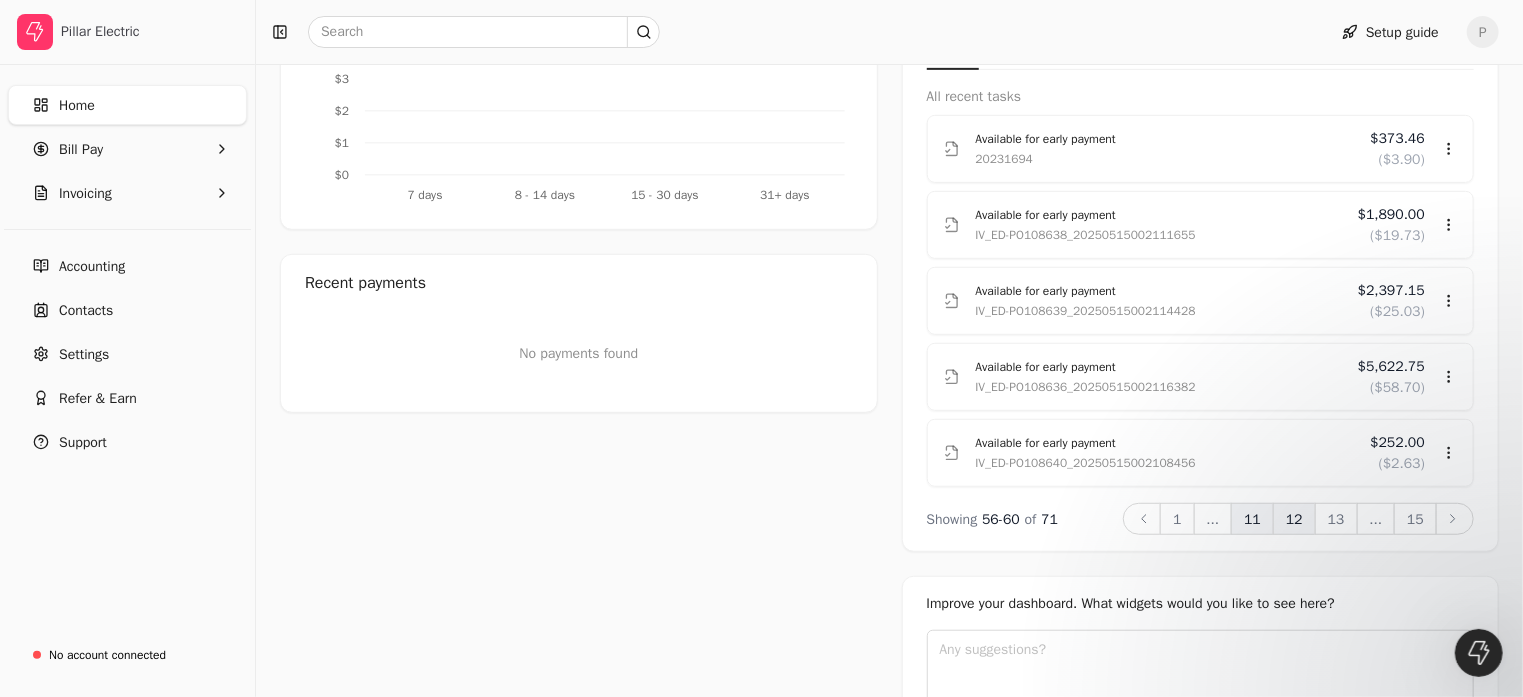 click on "11" at bounding box center (1252, 519) 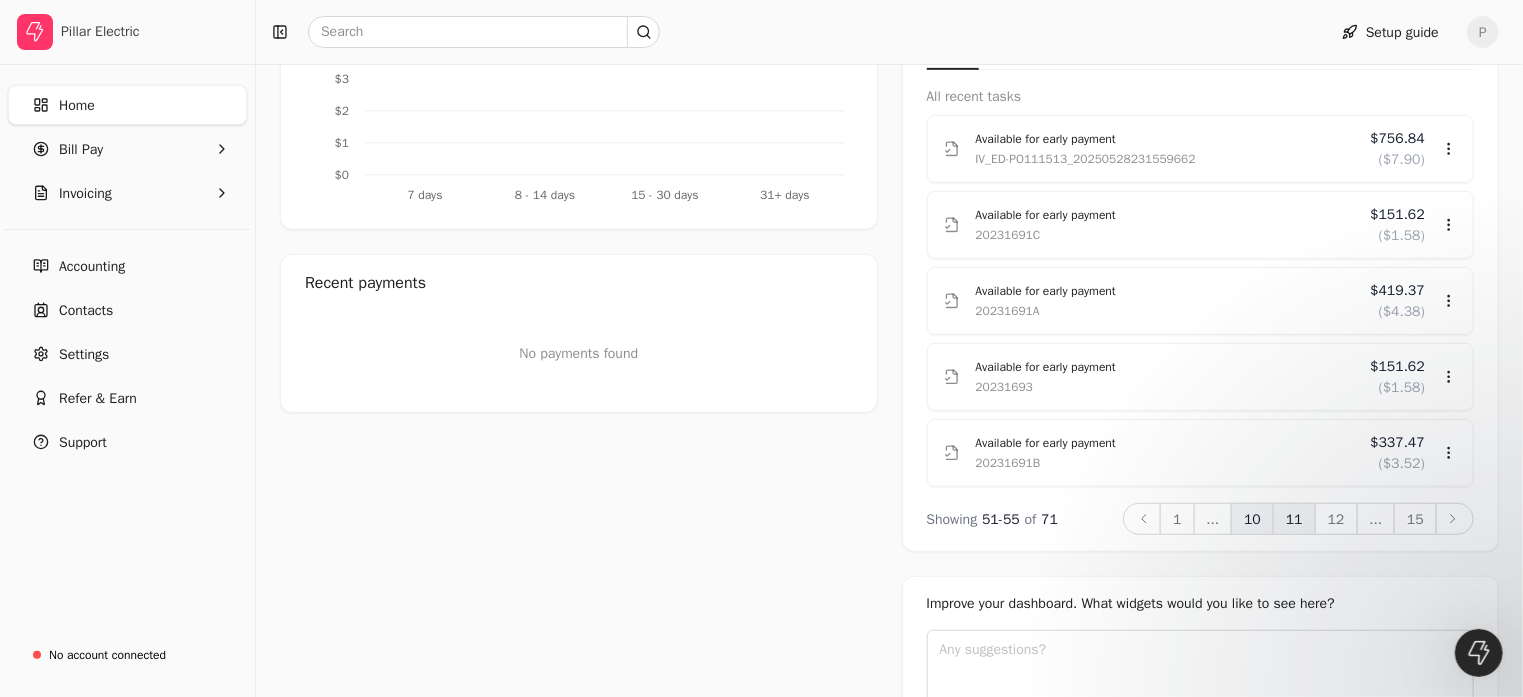 click on "10" at bounding box center [1252, 519] 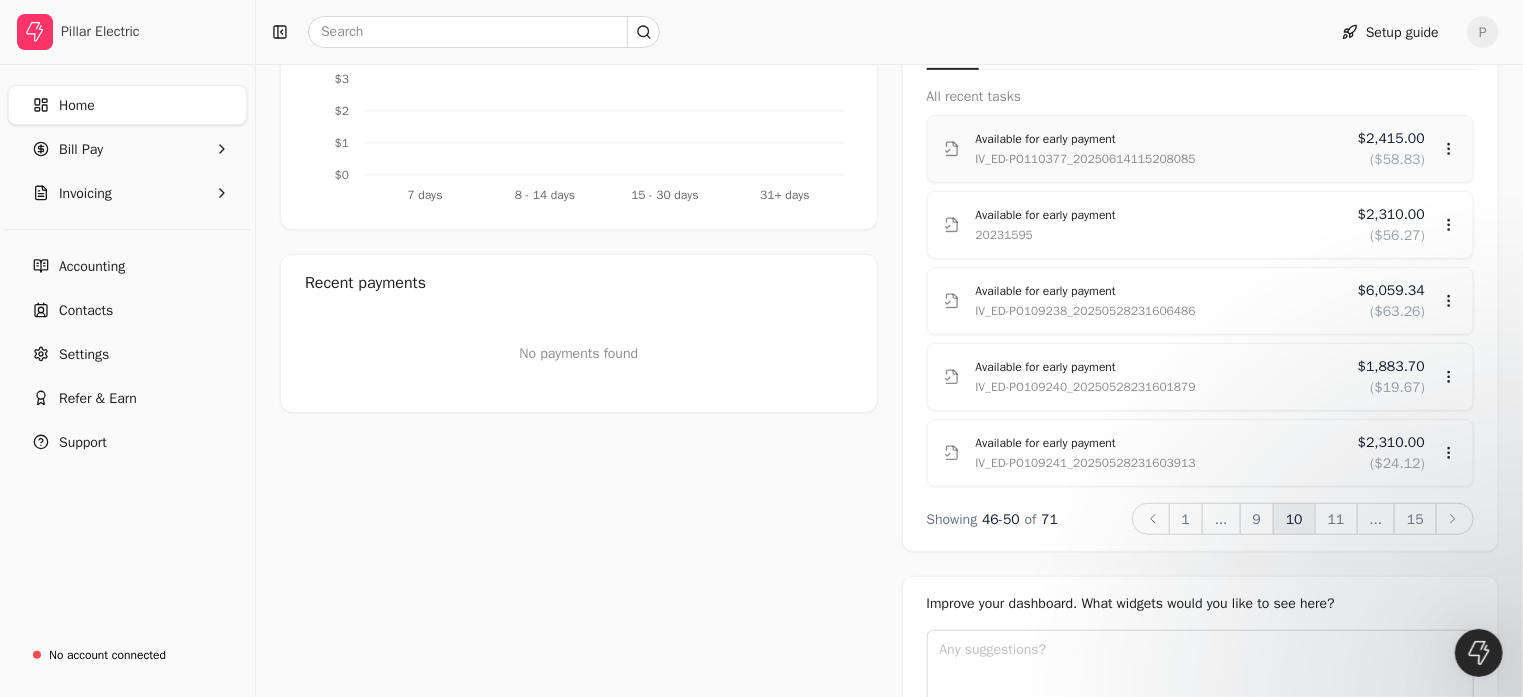 click 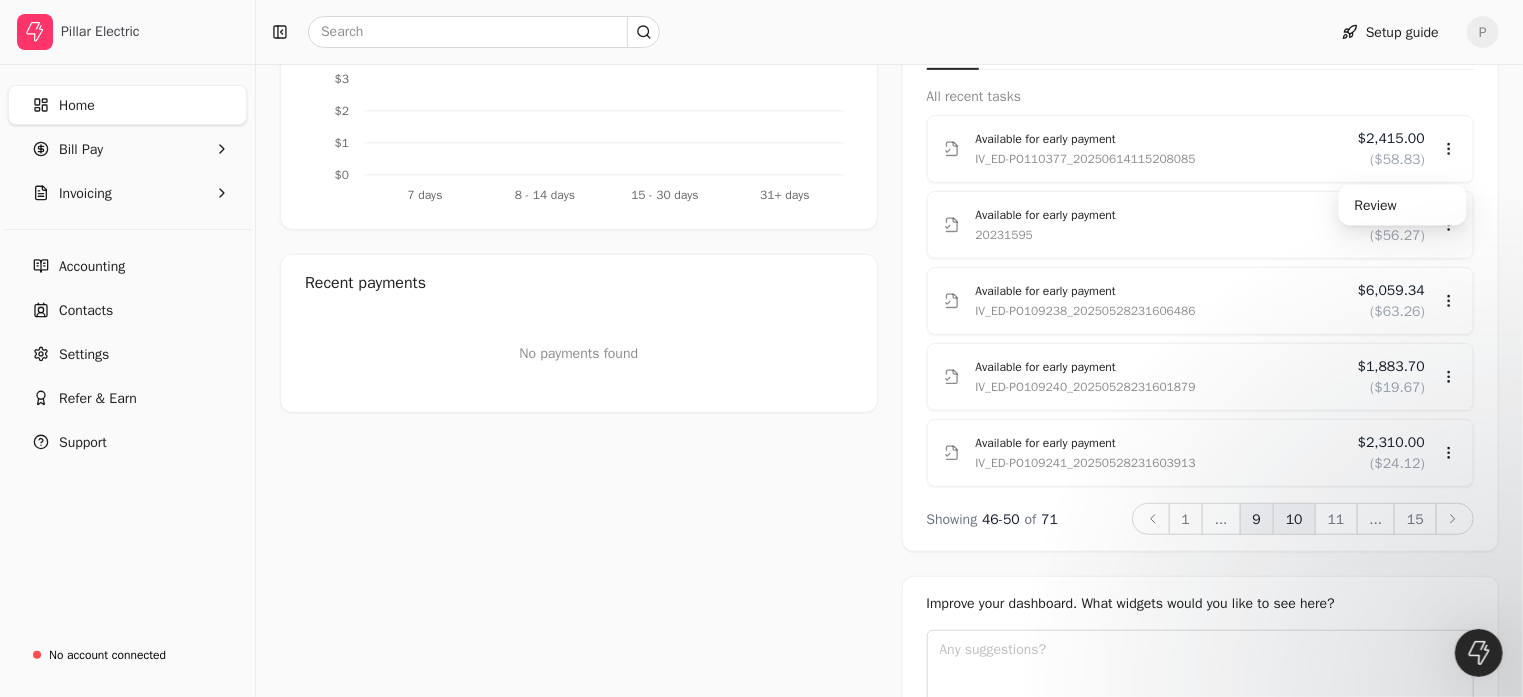 click on "9" at bounding box center [1257, 519] 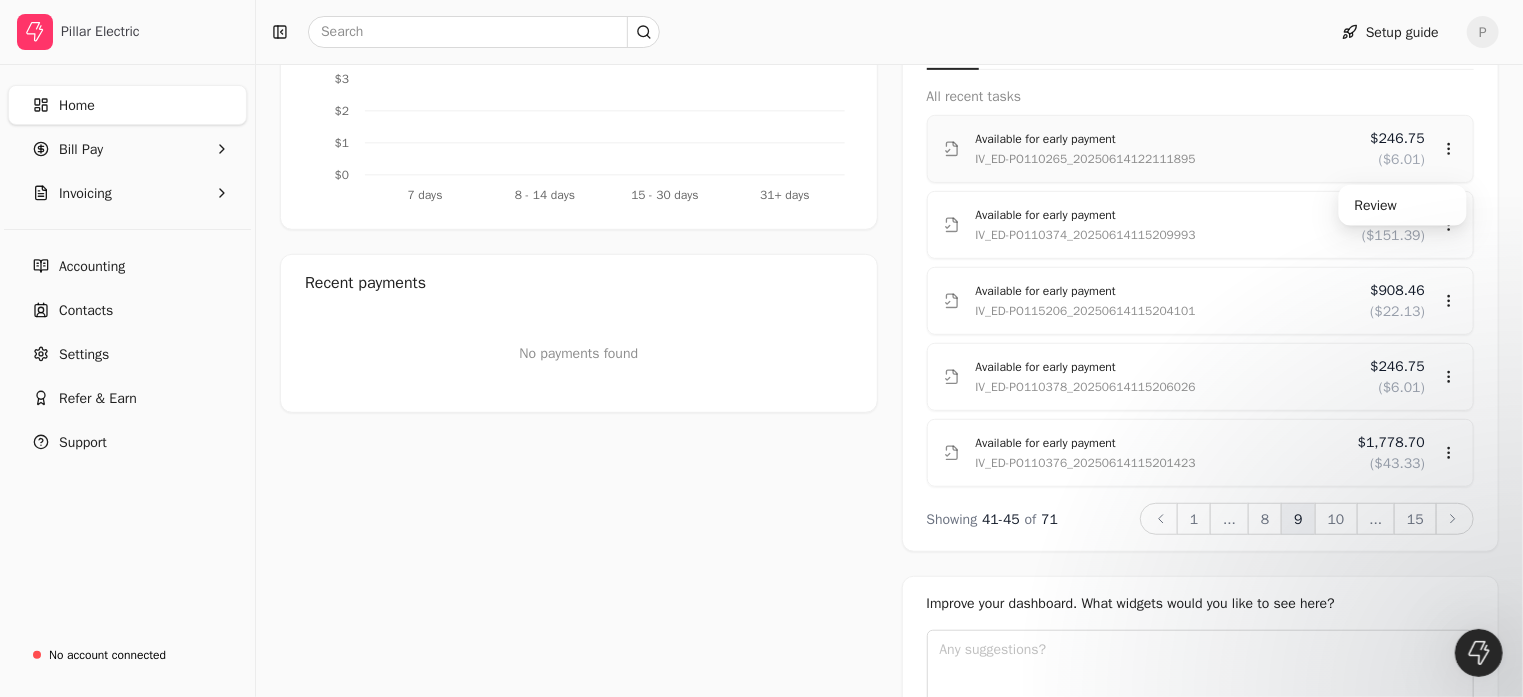 click on "Available for early payment IV_ED-PO110265_20250614122111895 $246.75 ($6.01) Available for early payment IV_ED-PO110265_20250614122111895 $246.75 ($6.01)" at bounding box center (1201, 149) 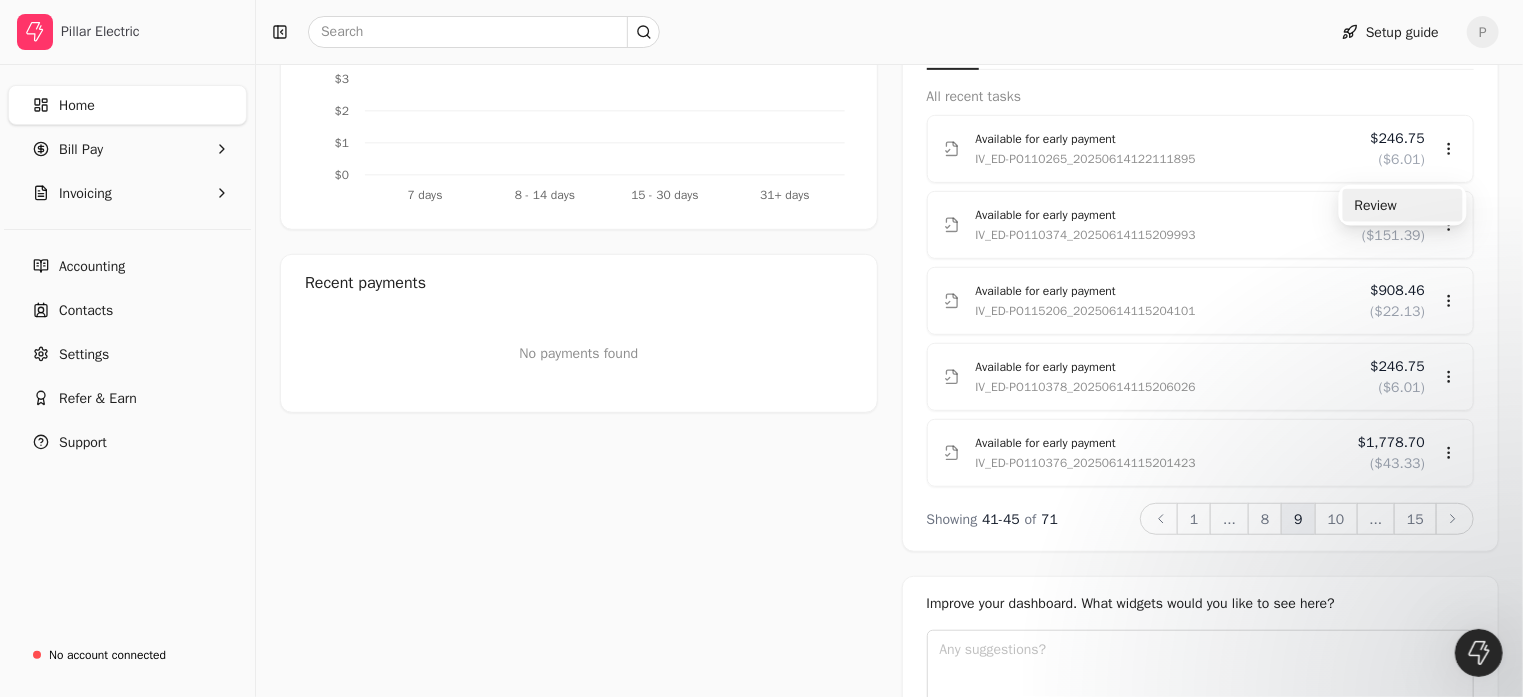 click on "Review" at bounding box center [1403, 205] 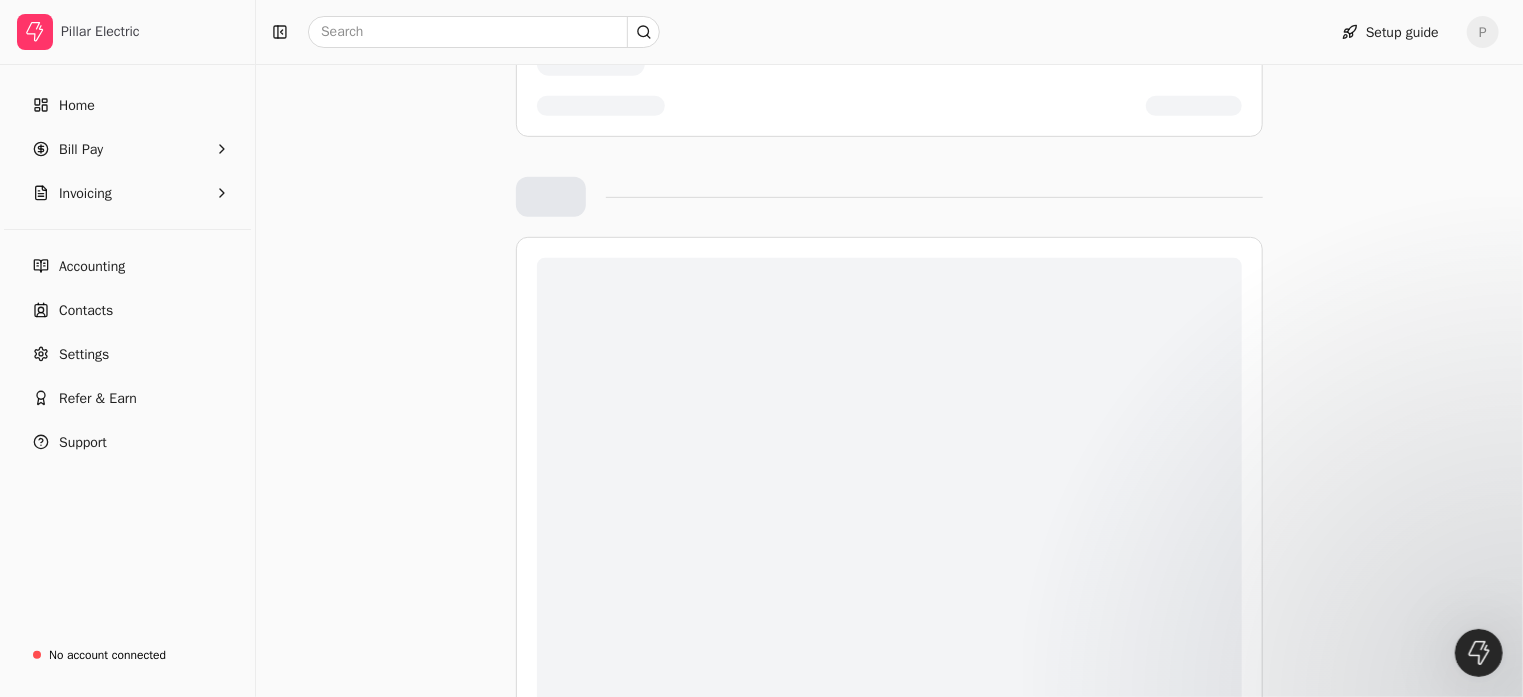 scroll, scrollTop: 0, scrollLeft: 0, axis: both 